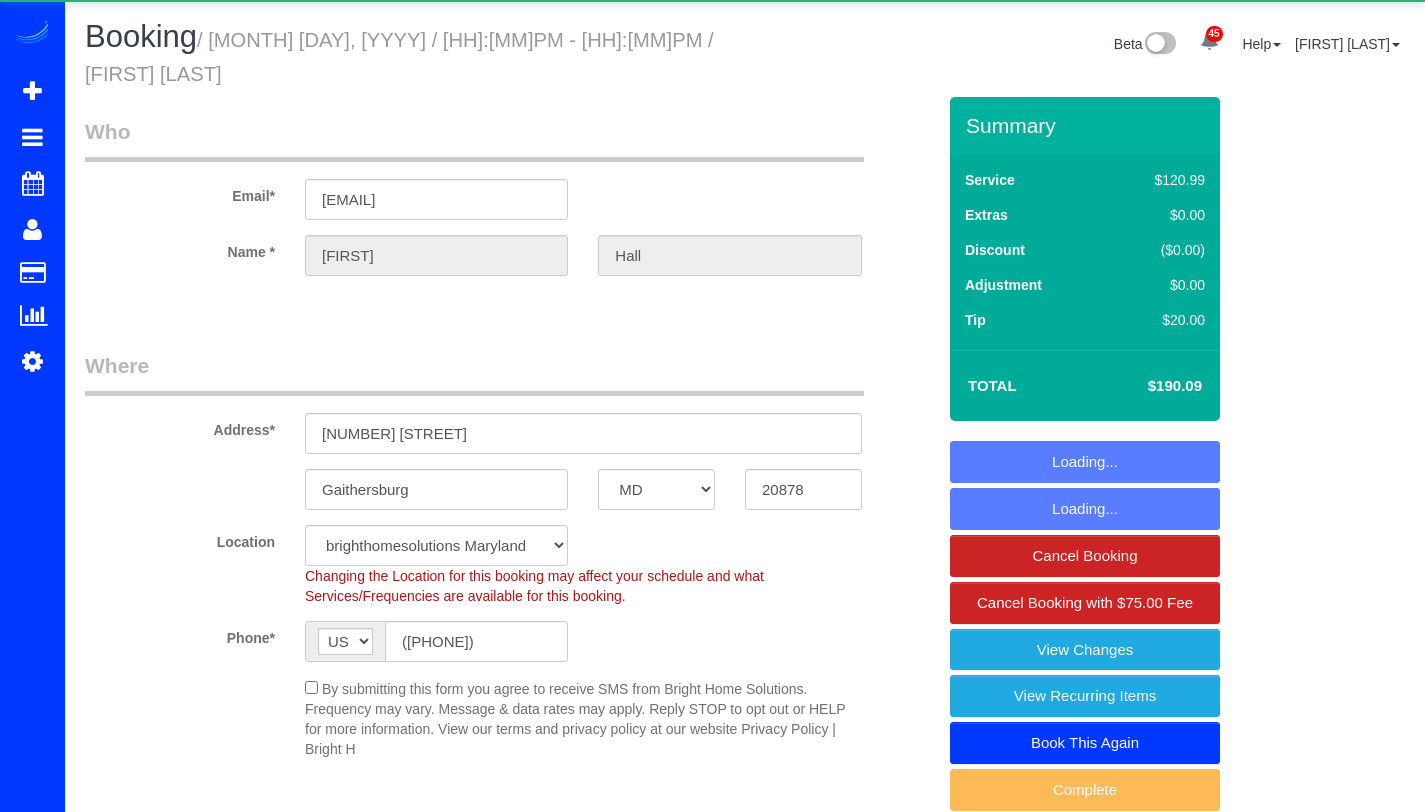 select on "MD" 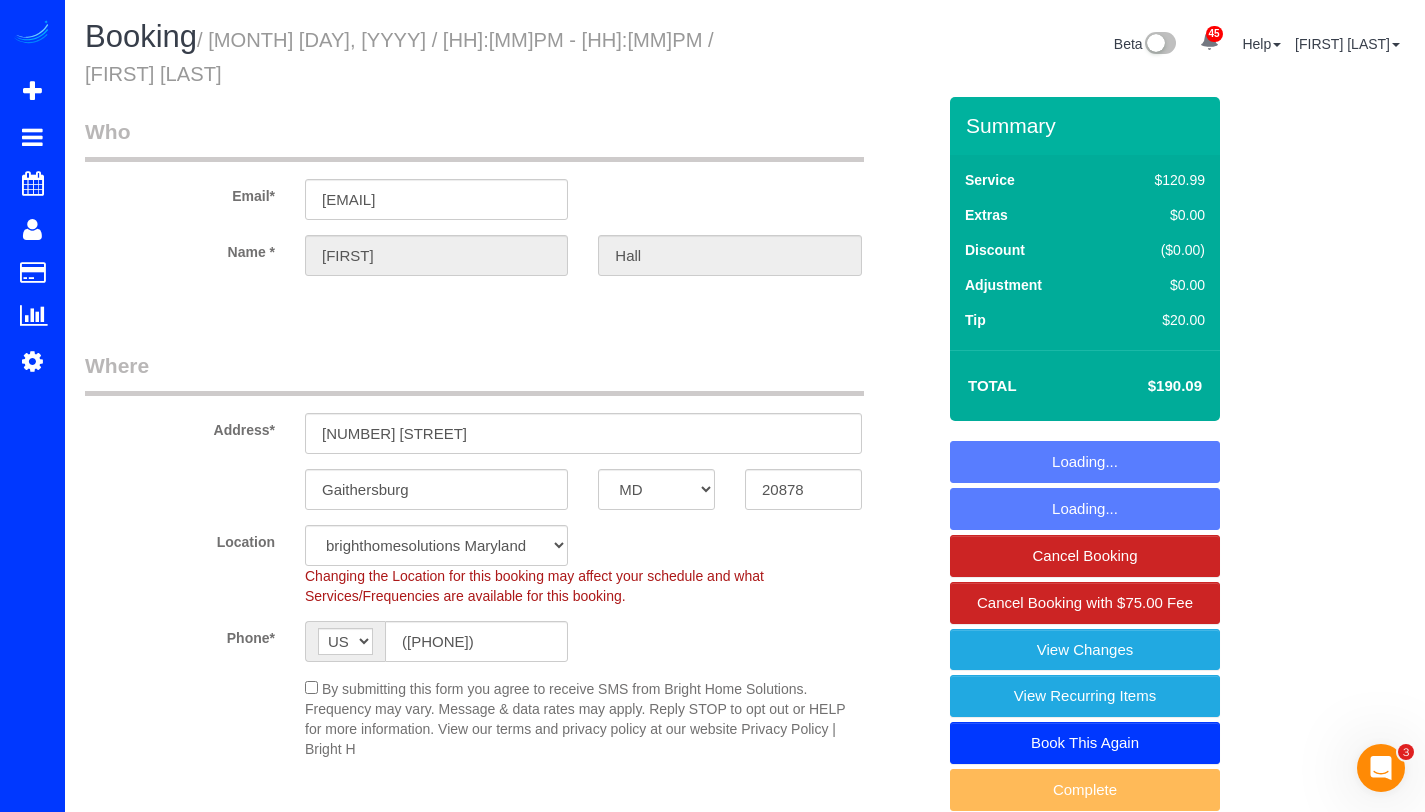scroll, scrollTop: 0, scrollLeft: 0, axis: both 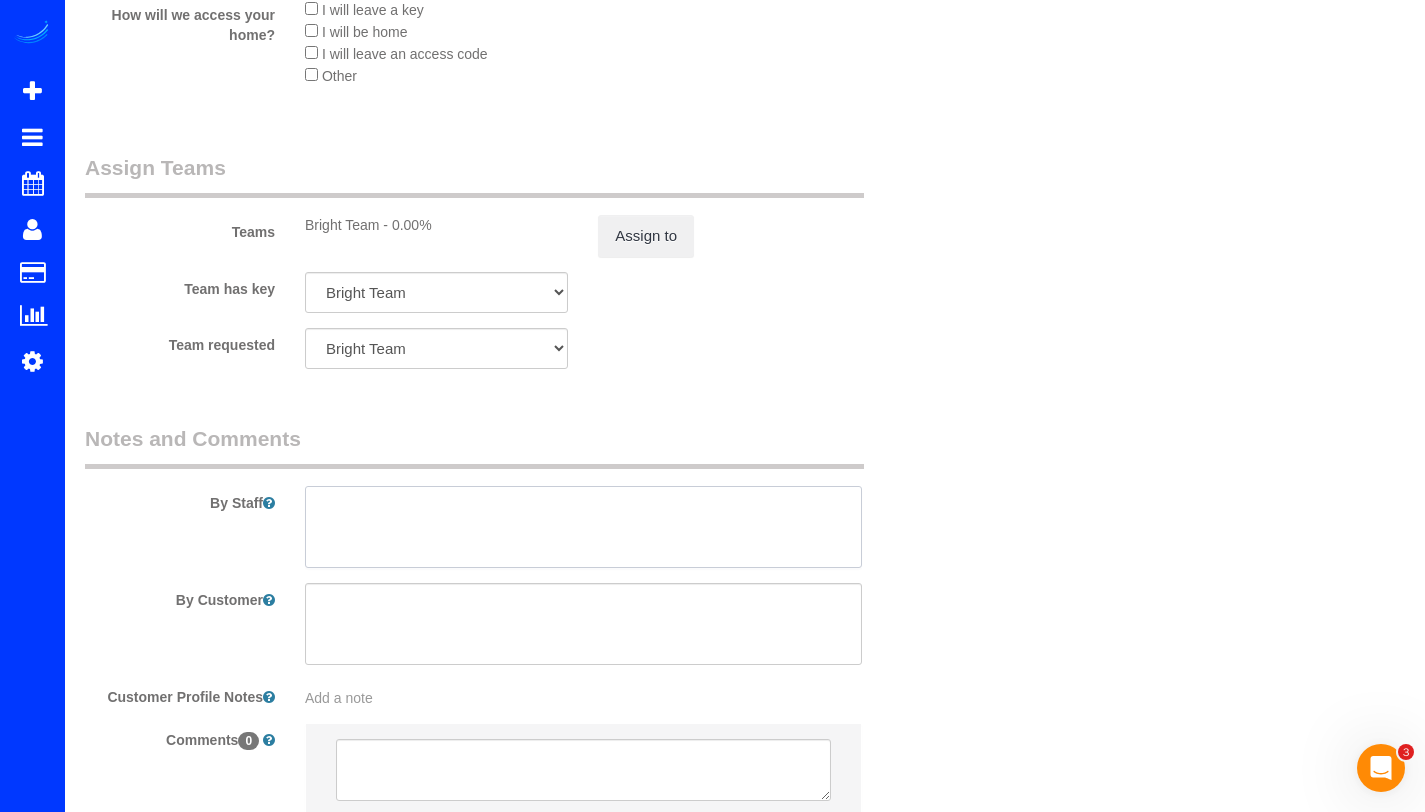 click at bounding box center (583, 527) 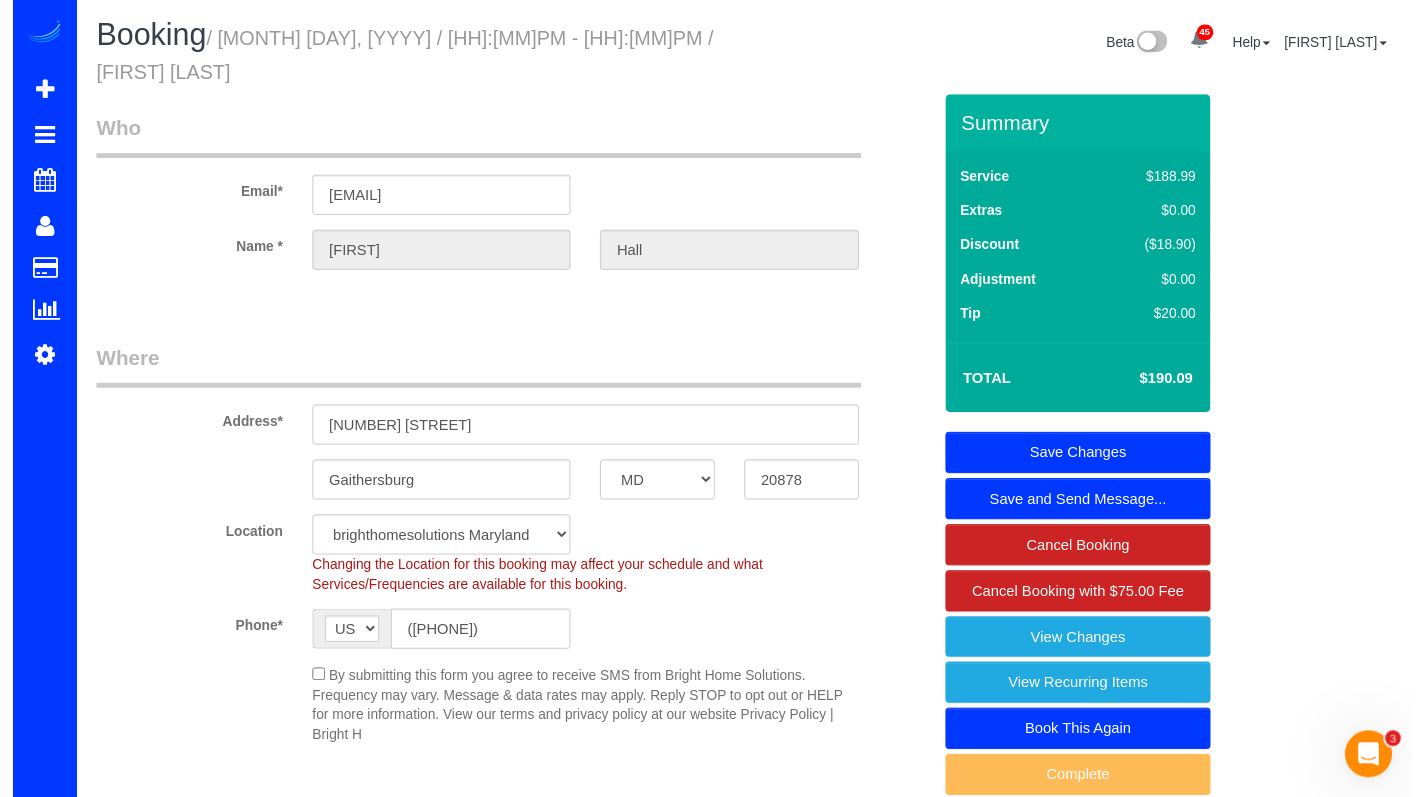 scroll, scrollTop: 0, scrollLeft: 0, axis: both 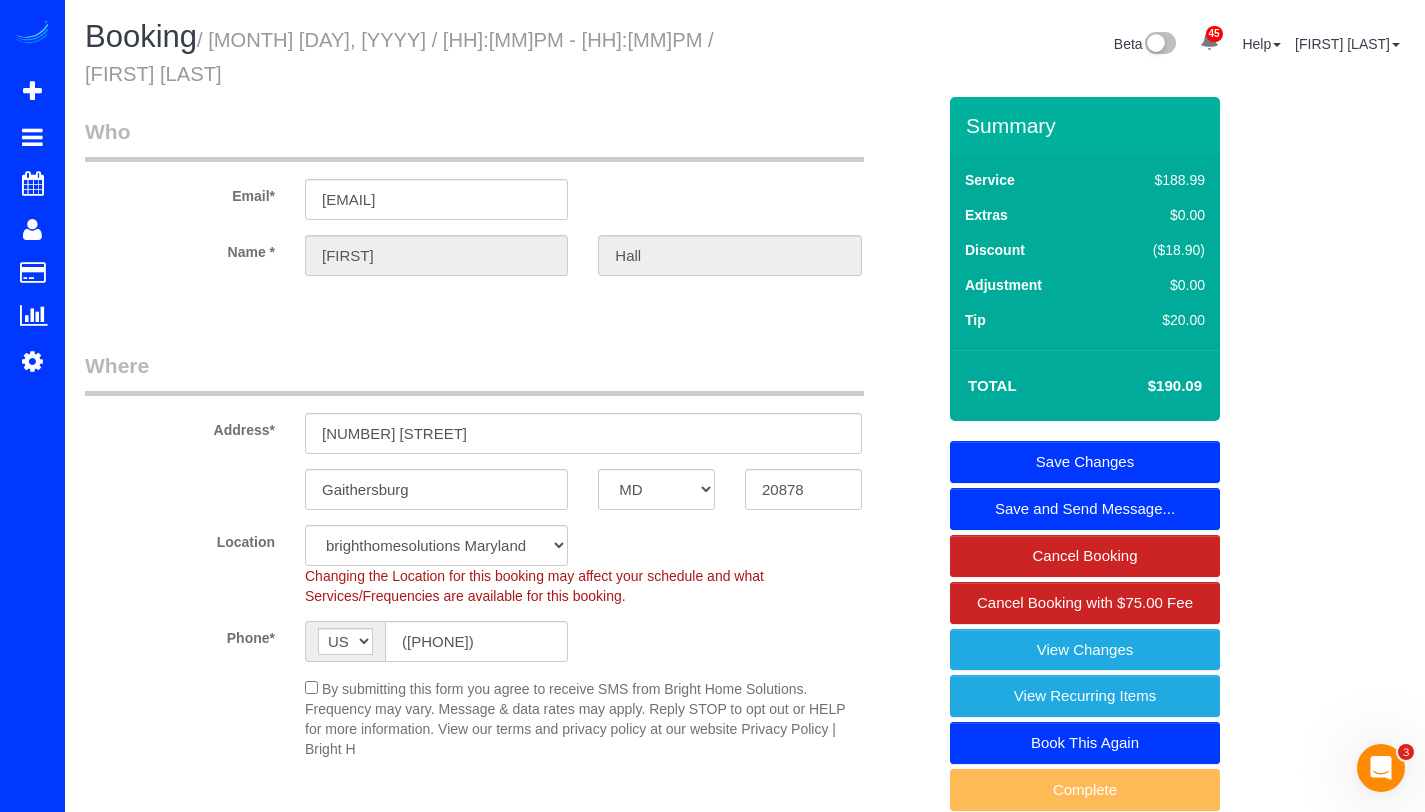 type on "3 pm arrival time preferred." 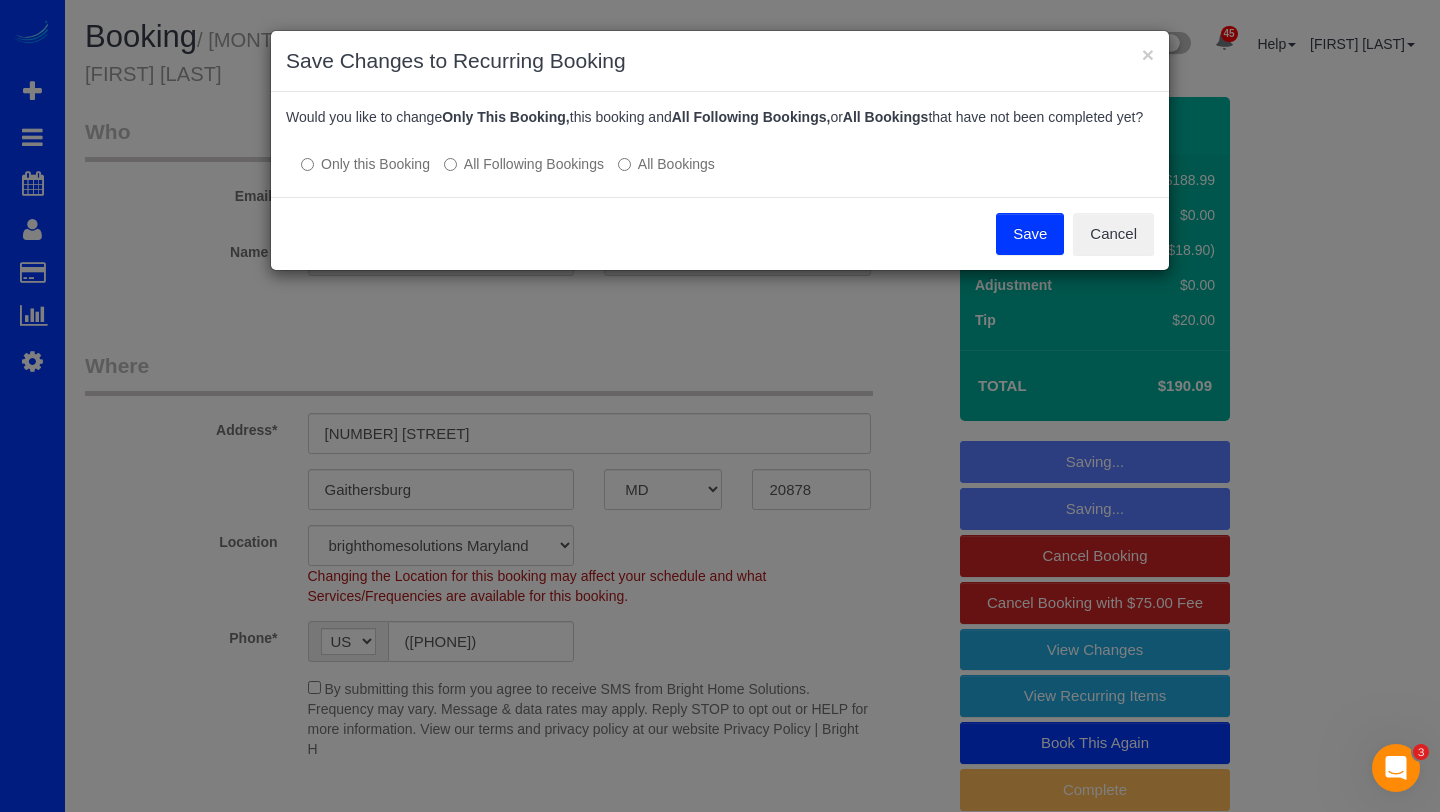 click on "Save" at bounding box center [1030, 234] 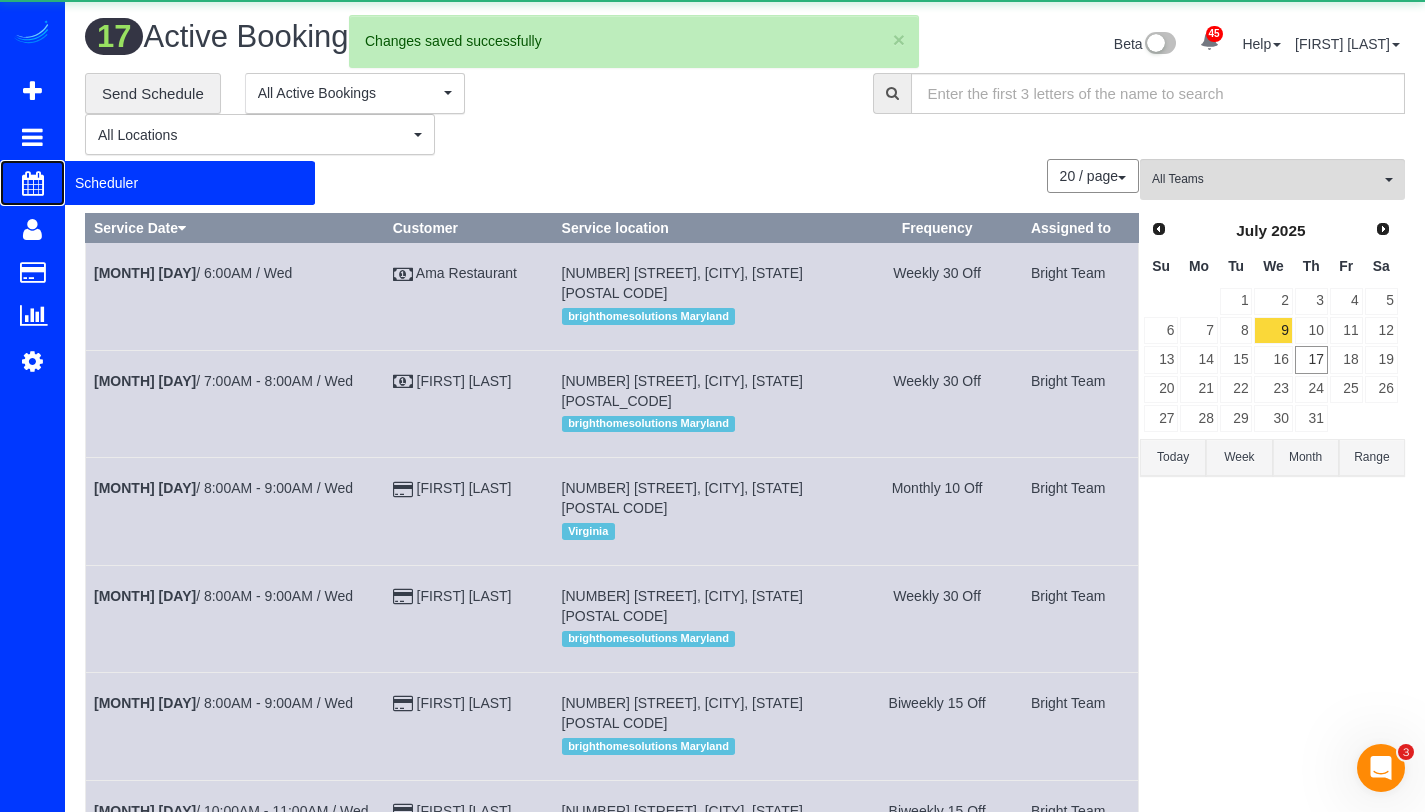 click on "Scheduler" at bounding box center [190, 183] 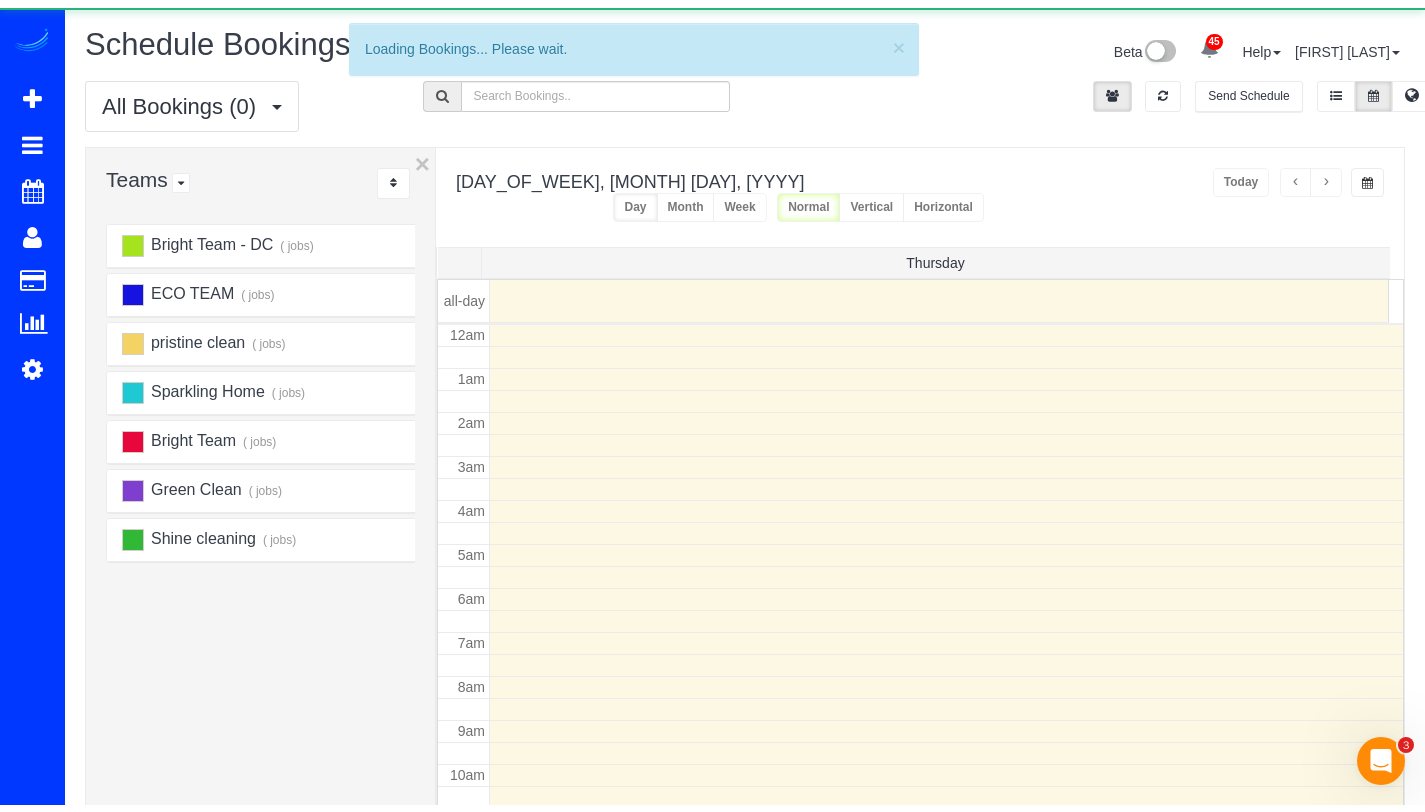 scroll, scrollTop: 265, scrollLeft: 0, axis: vertical 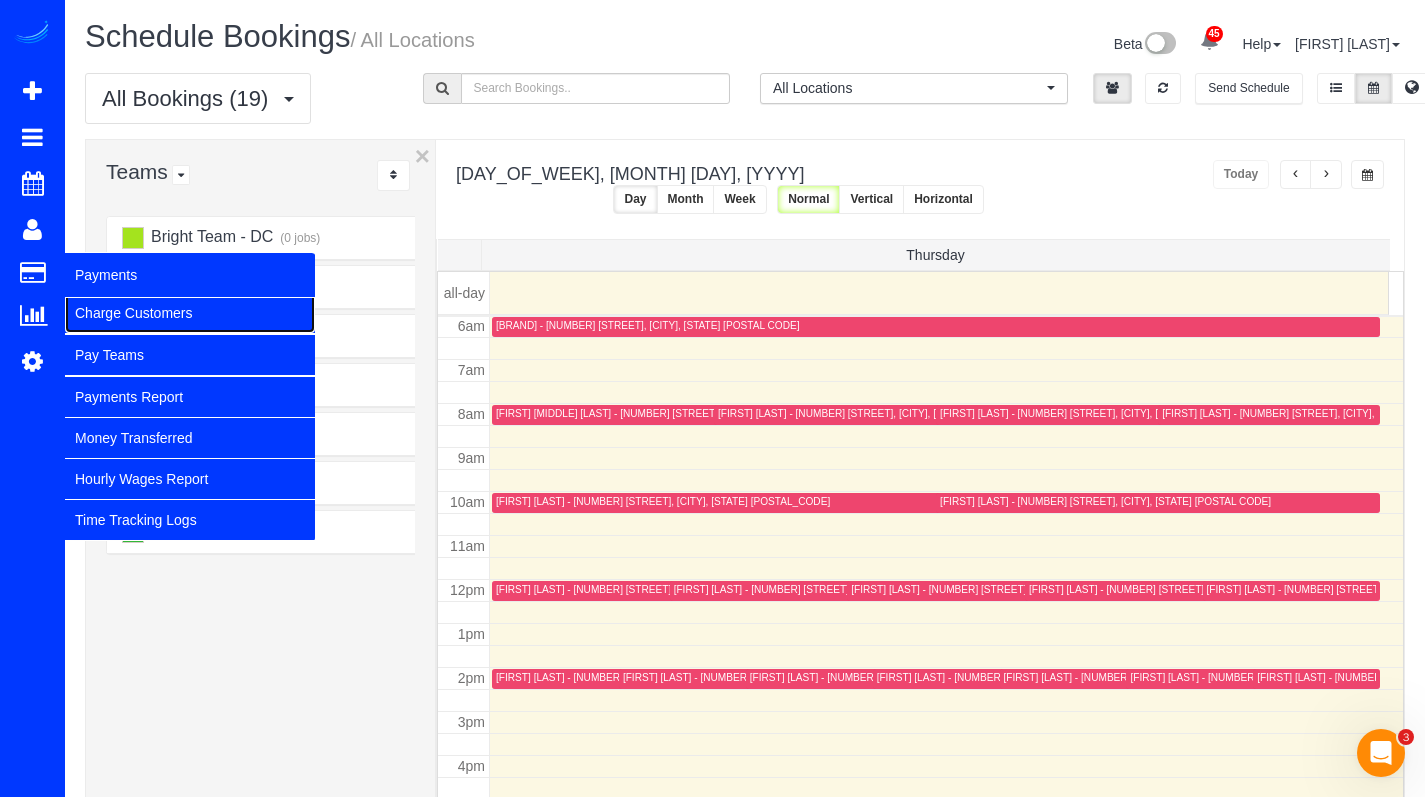 click on "Charge Customers" at bounding box center (190, 313) 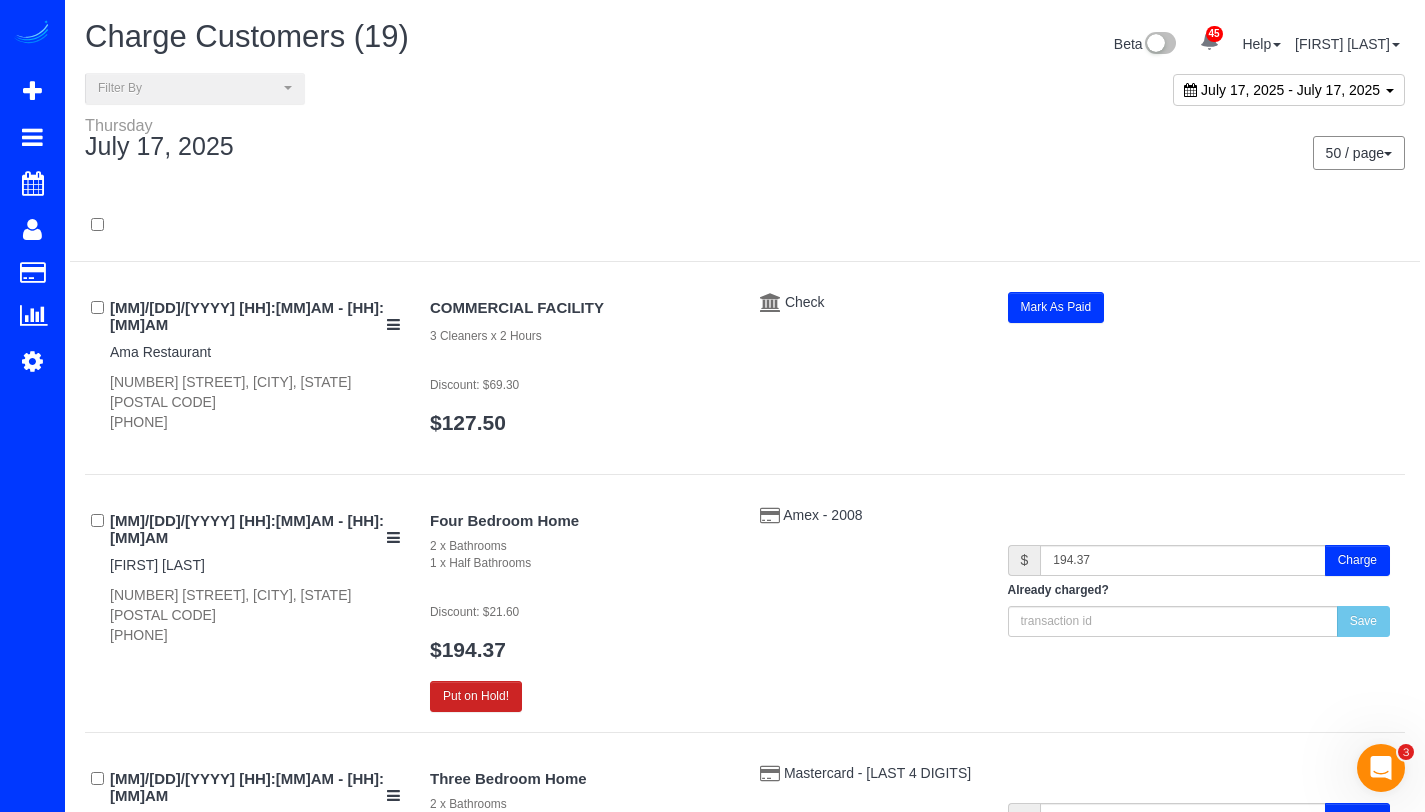 click on "July 17, 2025 - July 17, 2025" at bounding box center [1290, 90] 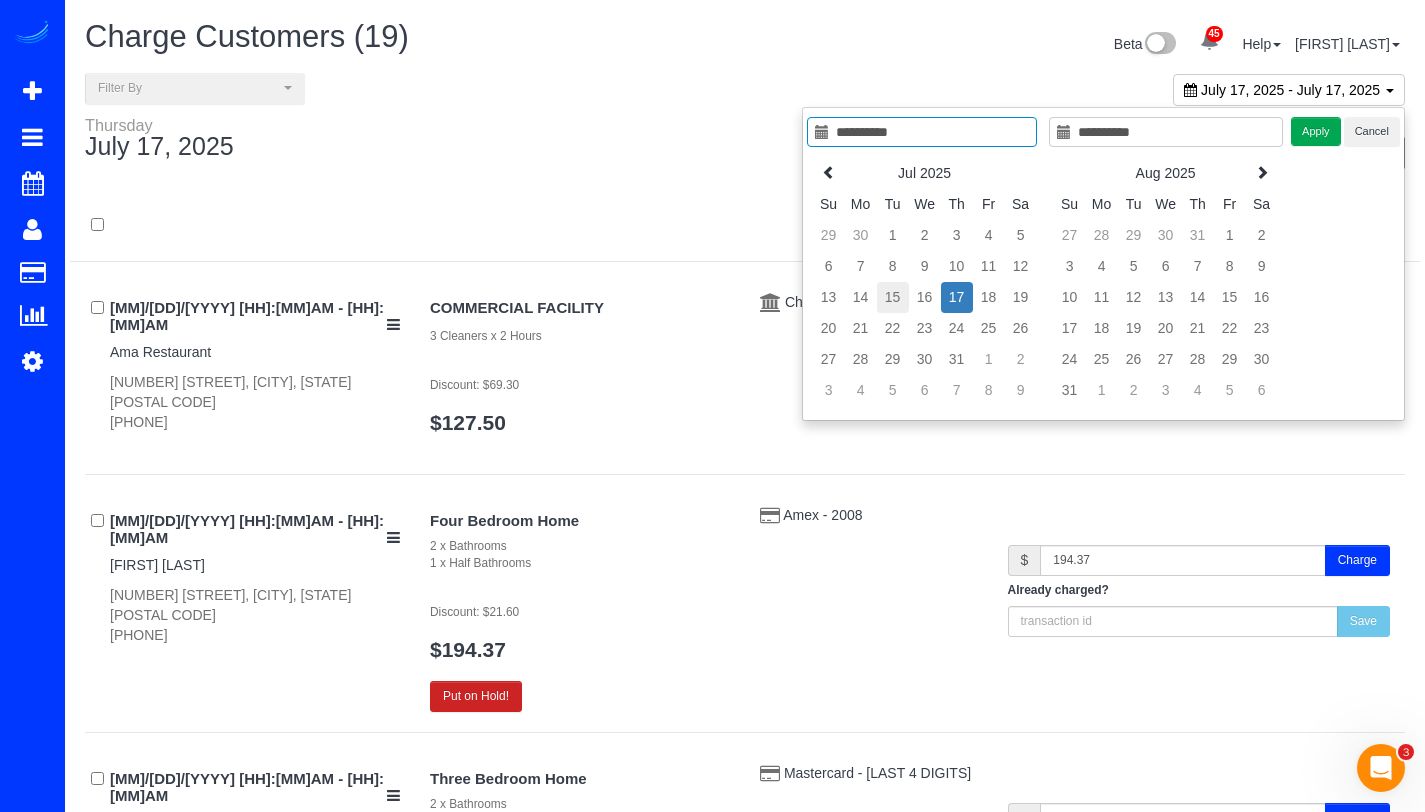 type on "**********" 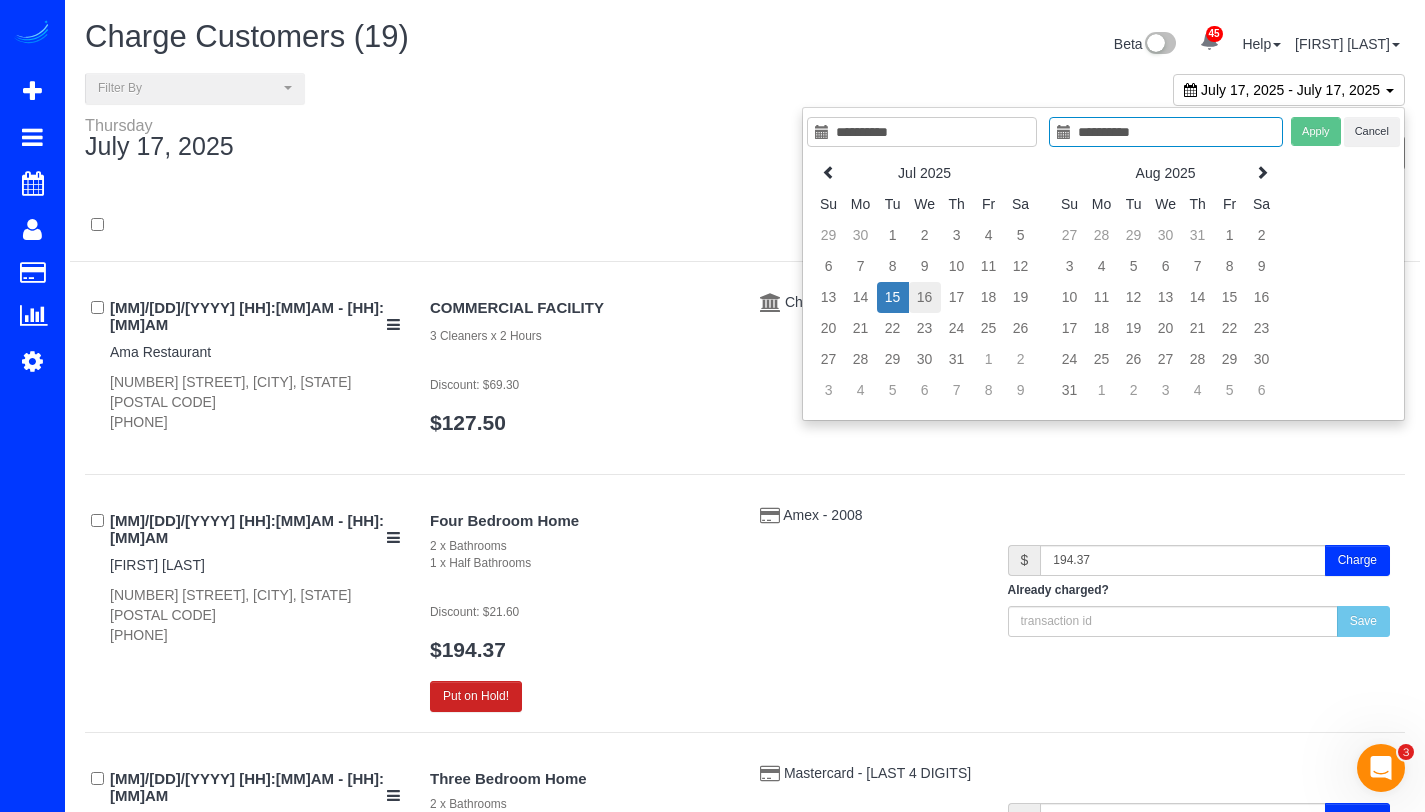 click on "16" at bounding box center (925, 297) 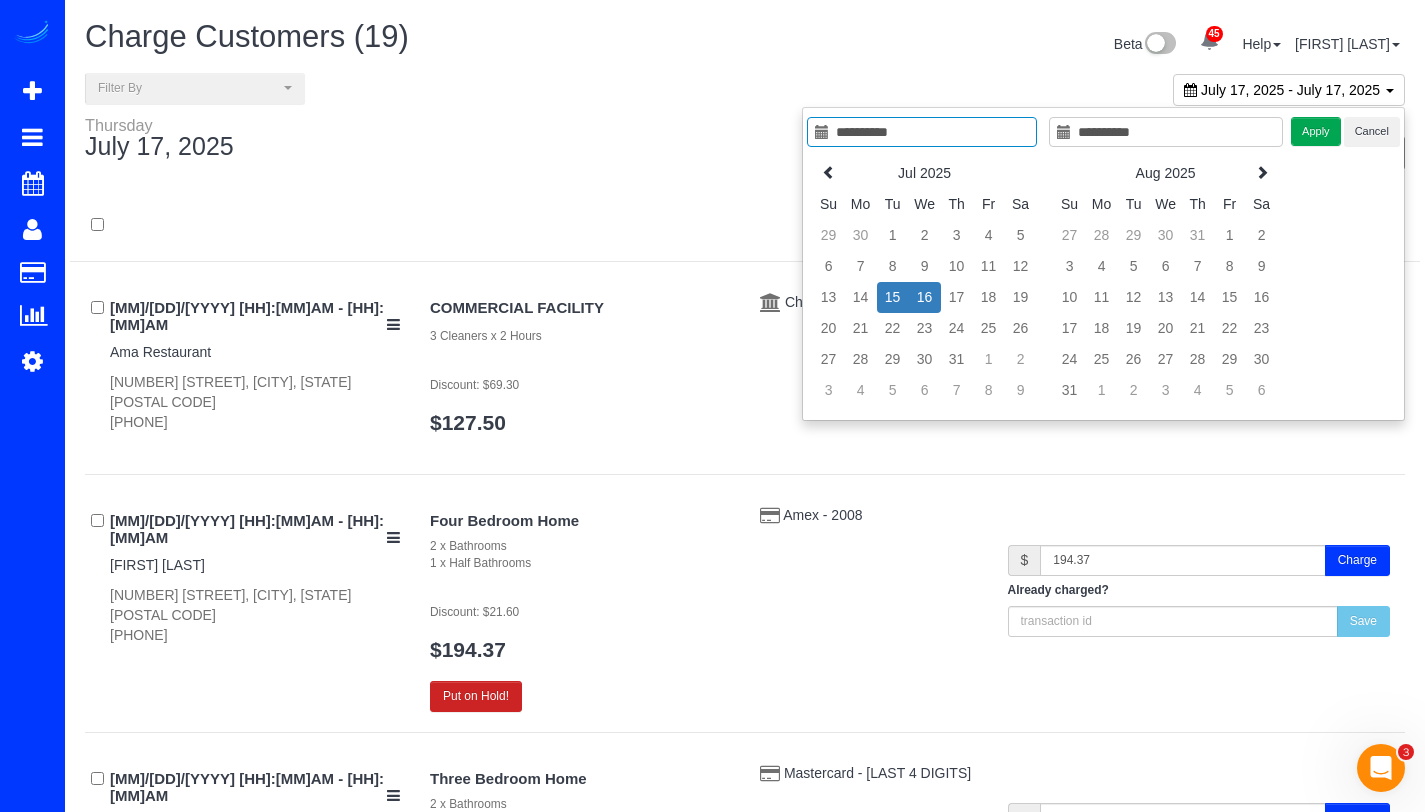 type on "**********" 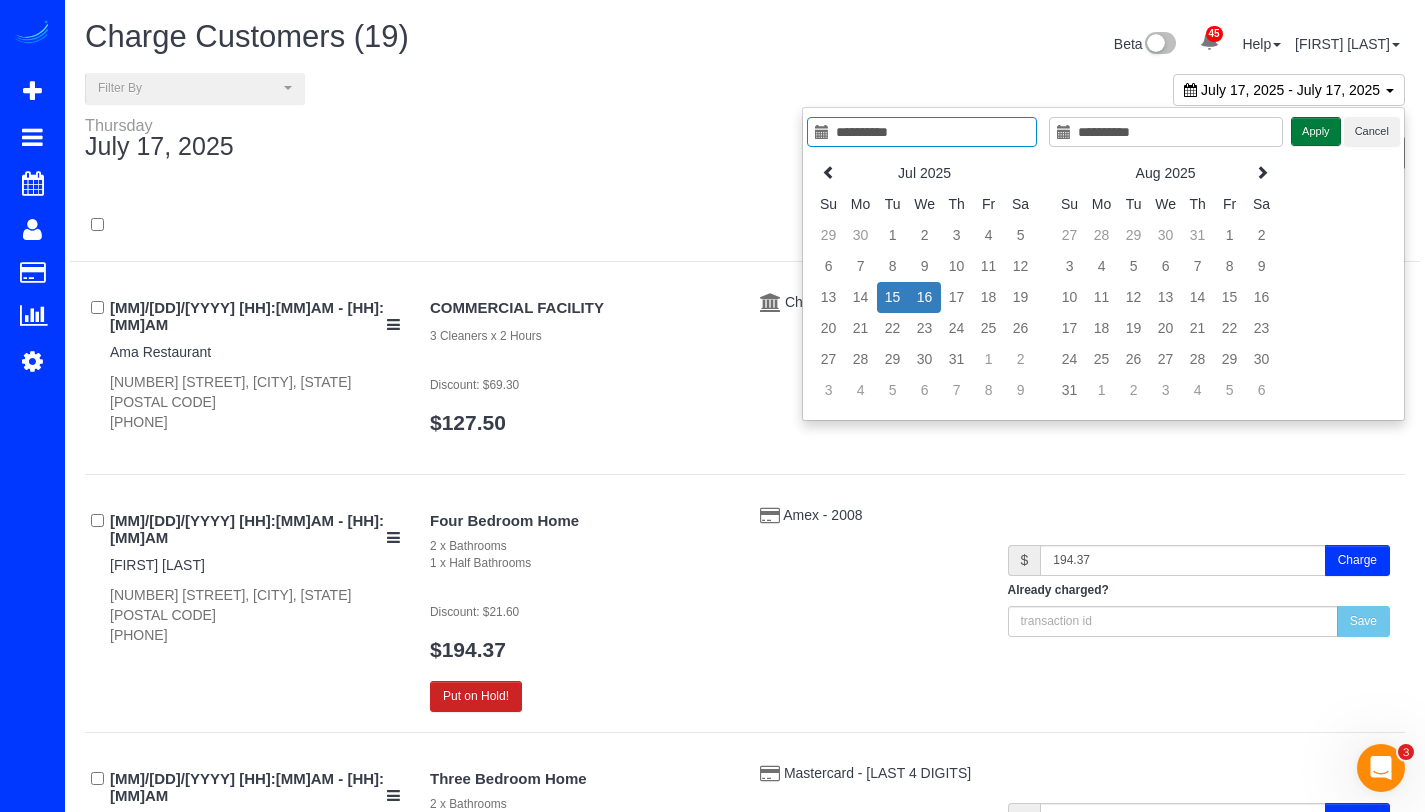 click on "Apply" at bounding box center (1316, 131) 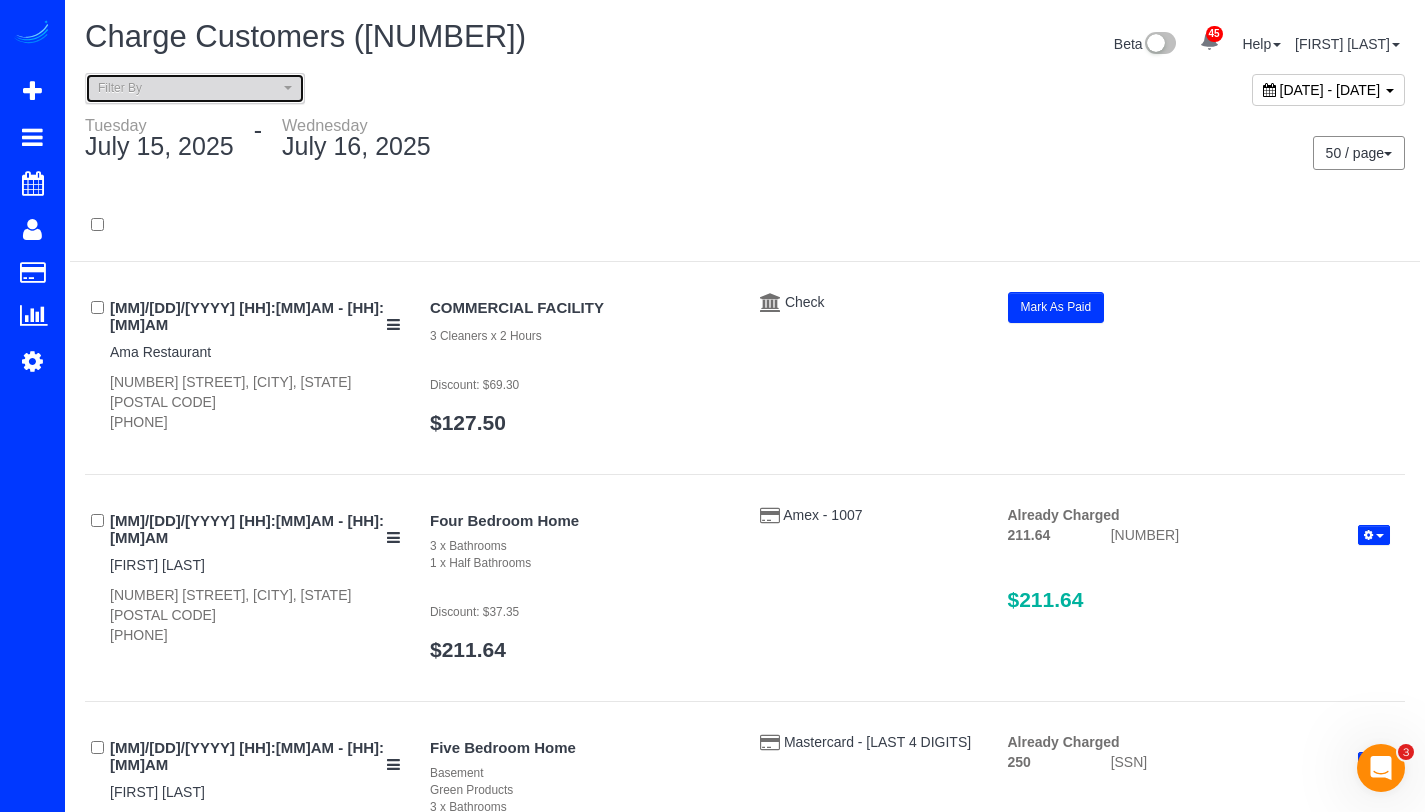 click on "Filter By" at bounding box center (188, 88) 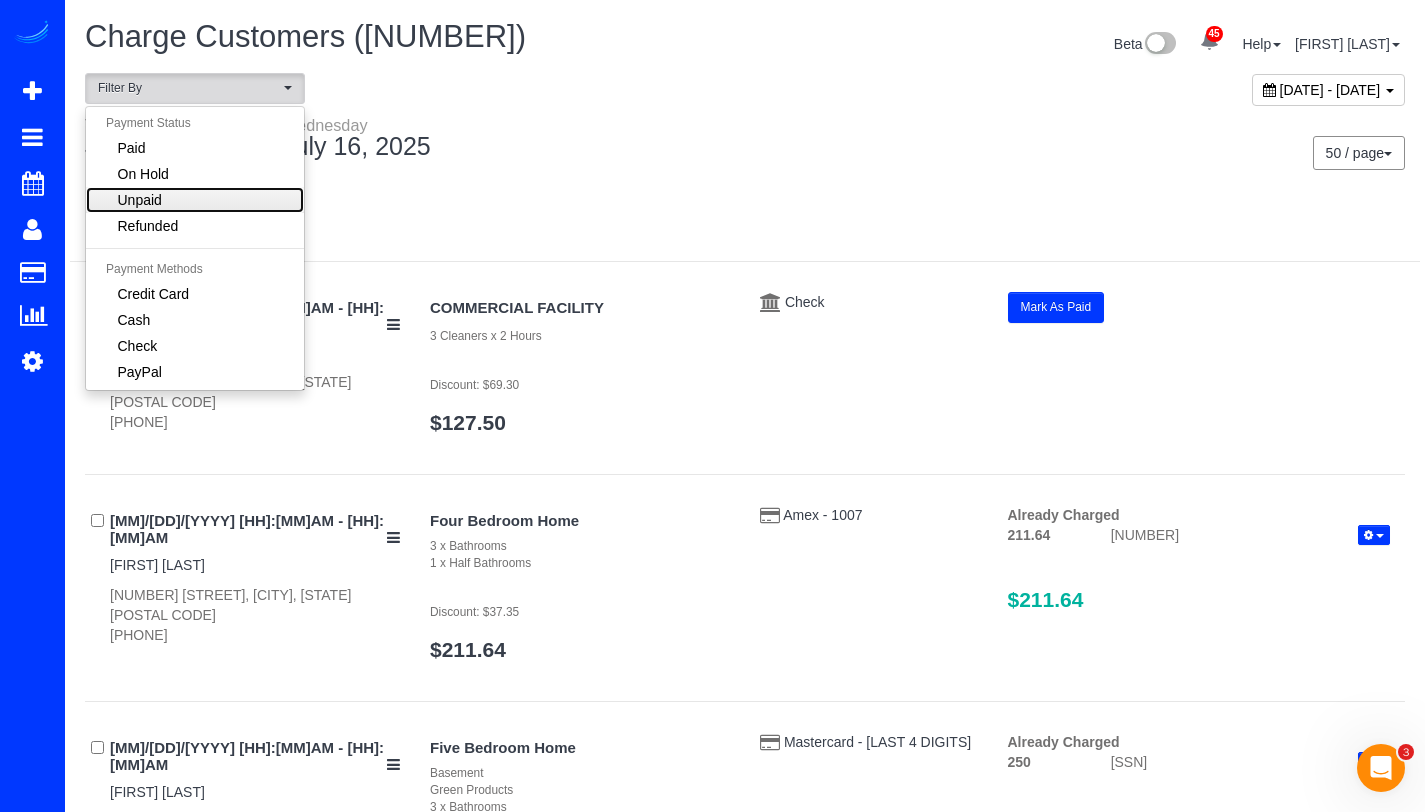 click on "Unpaid" at bounding box center (140, 200) 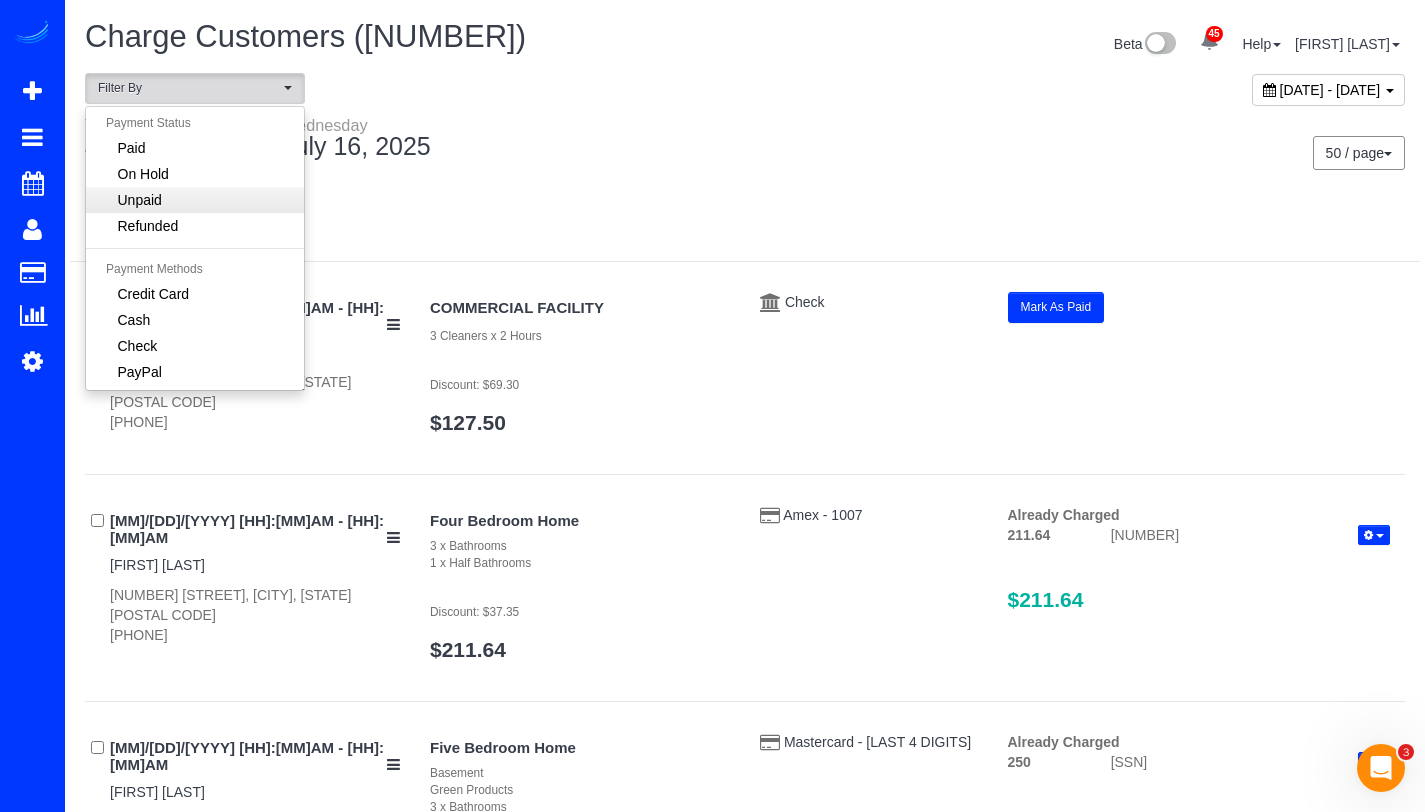 select on "******" 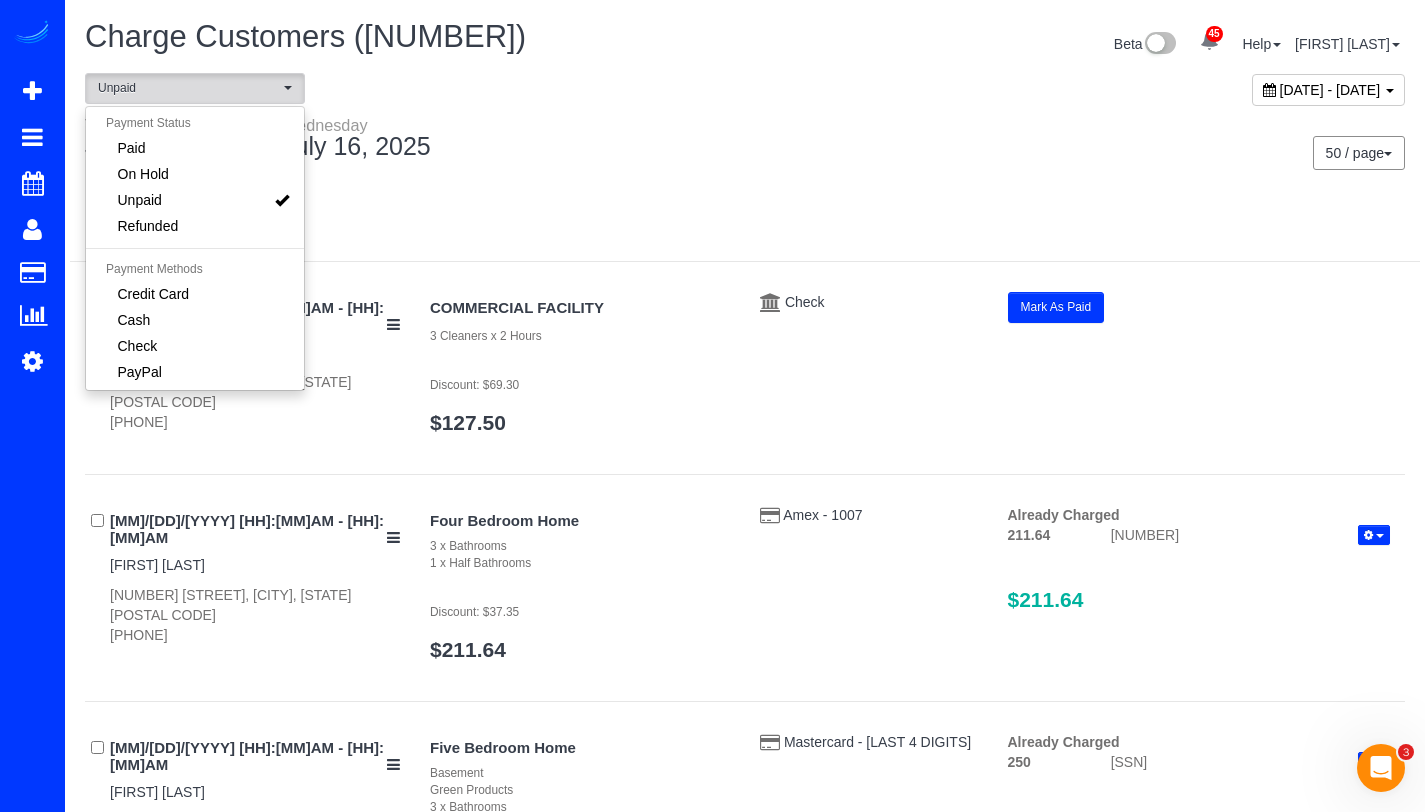 scroll, scrollTop: 41, scrollLeft: 0, axis: vertical 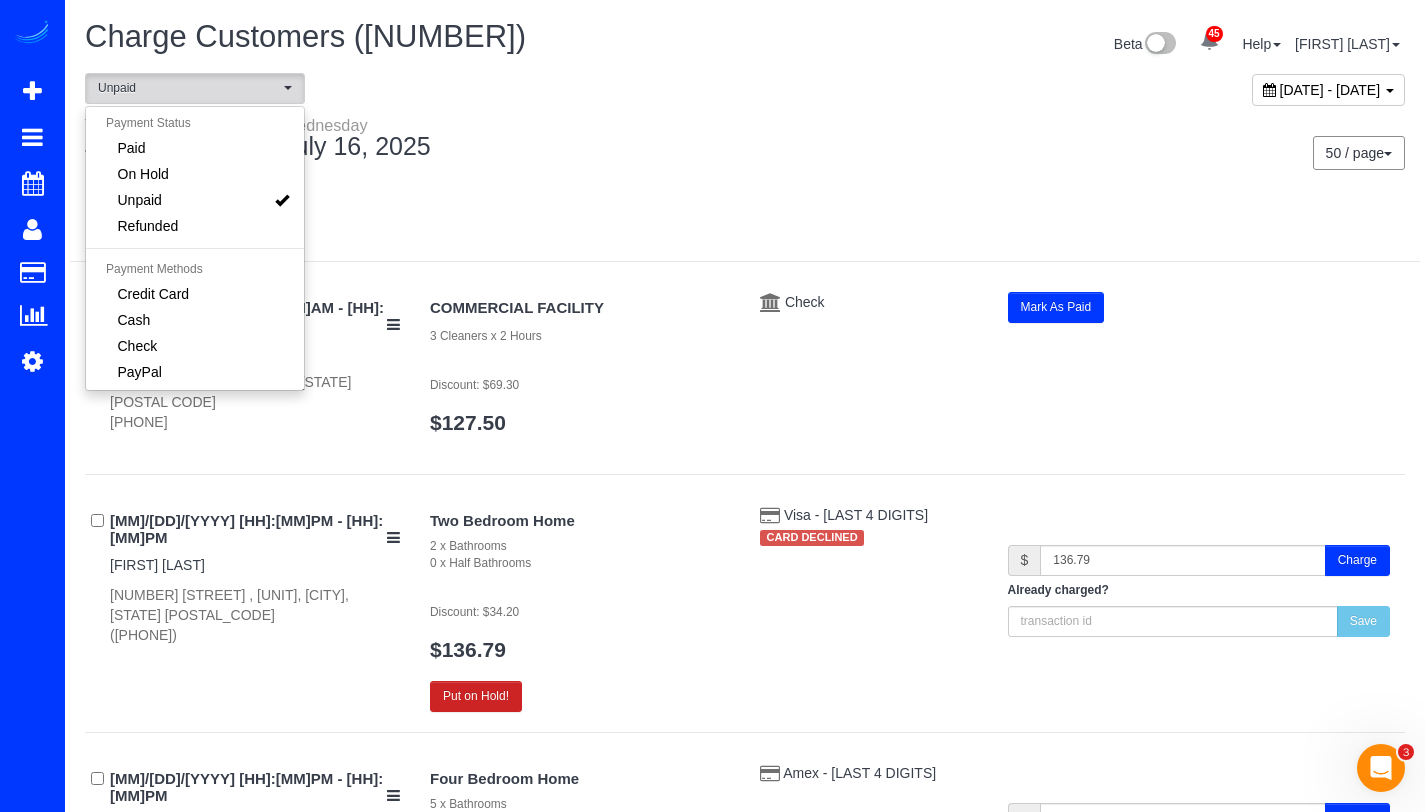 click at bounding box center [745, 236] 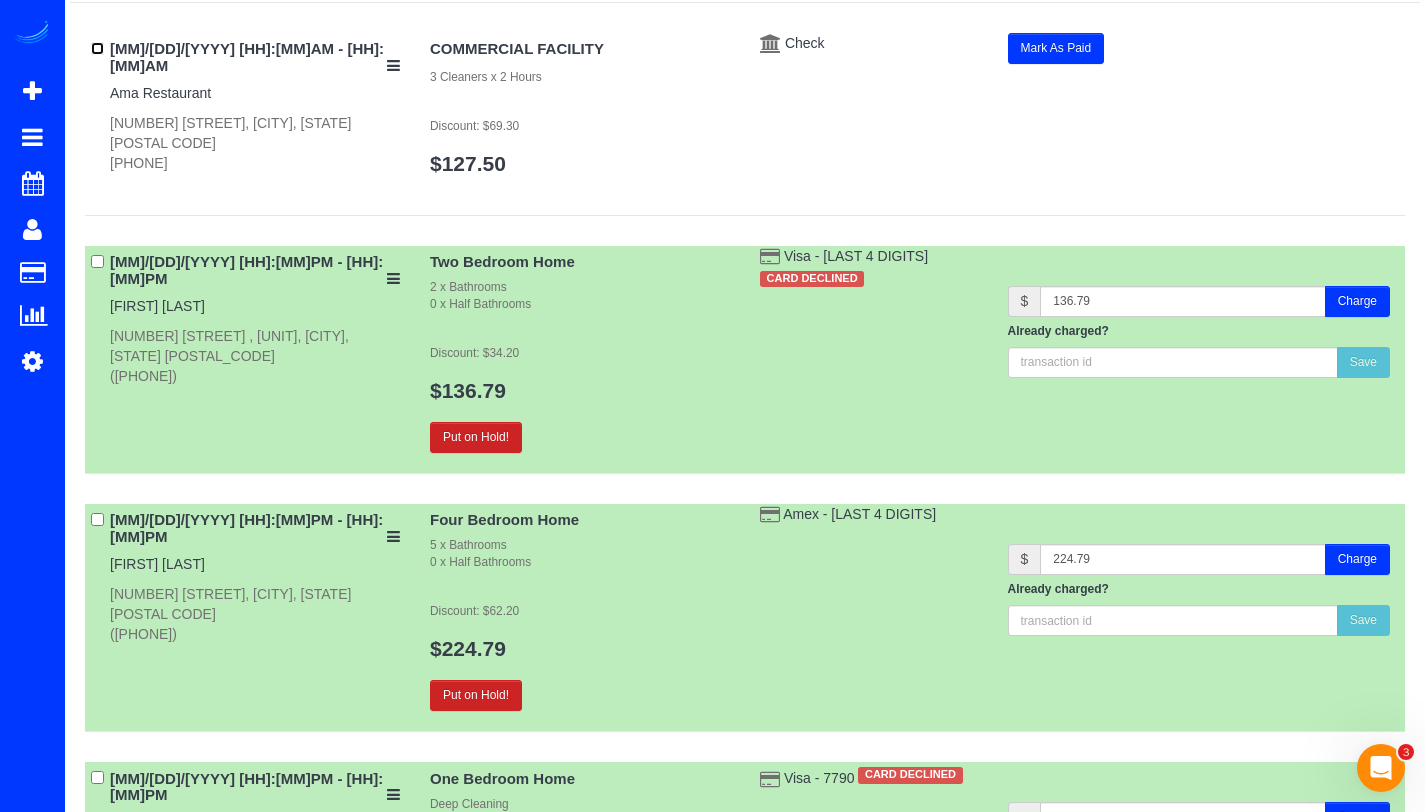 scroll, scrollTop: 261, scrollLeft: 0, axis: vertical 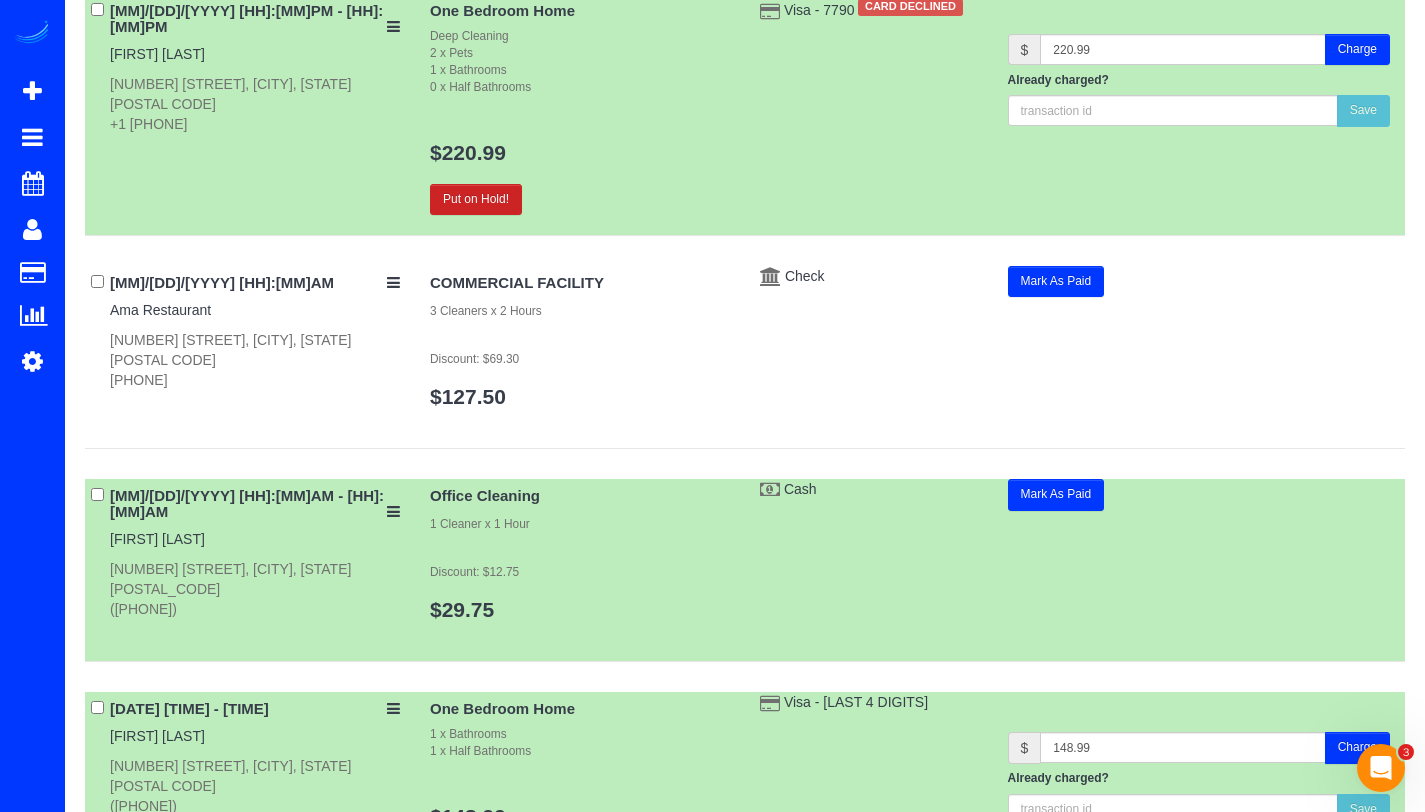 click on "[MM]/[DD]/[YYYY] [HH]:[MM]AM - [HH]:[MM]AM
[FIRST] [LAST]
[NUMBER] [STREET], [CITY], [STATE]
([PHONE])" at bounding box center [250, 549] 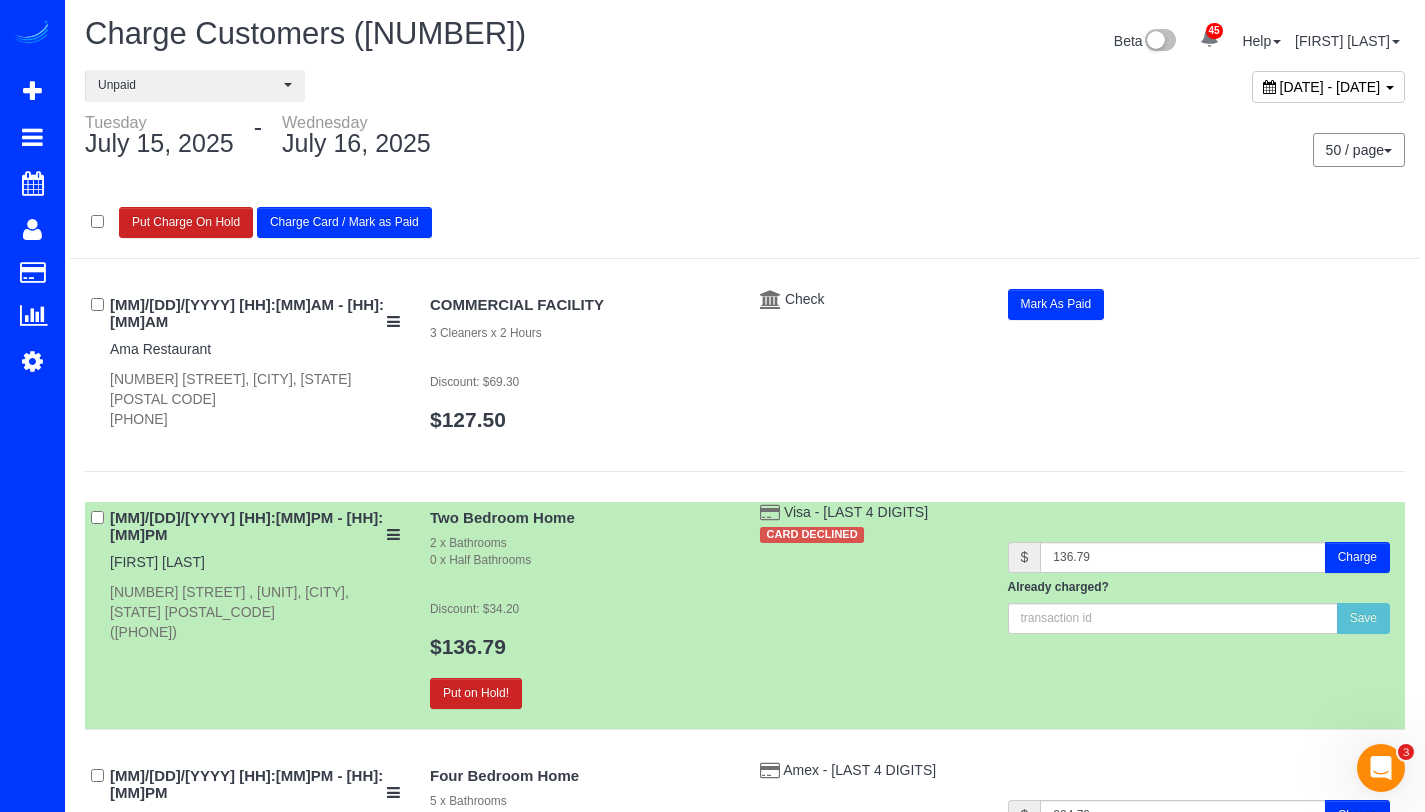 scroll, scrollTop: 4, scrollLeft: 0, axis: vertical 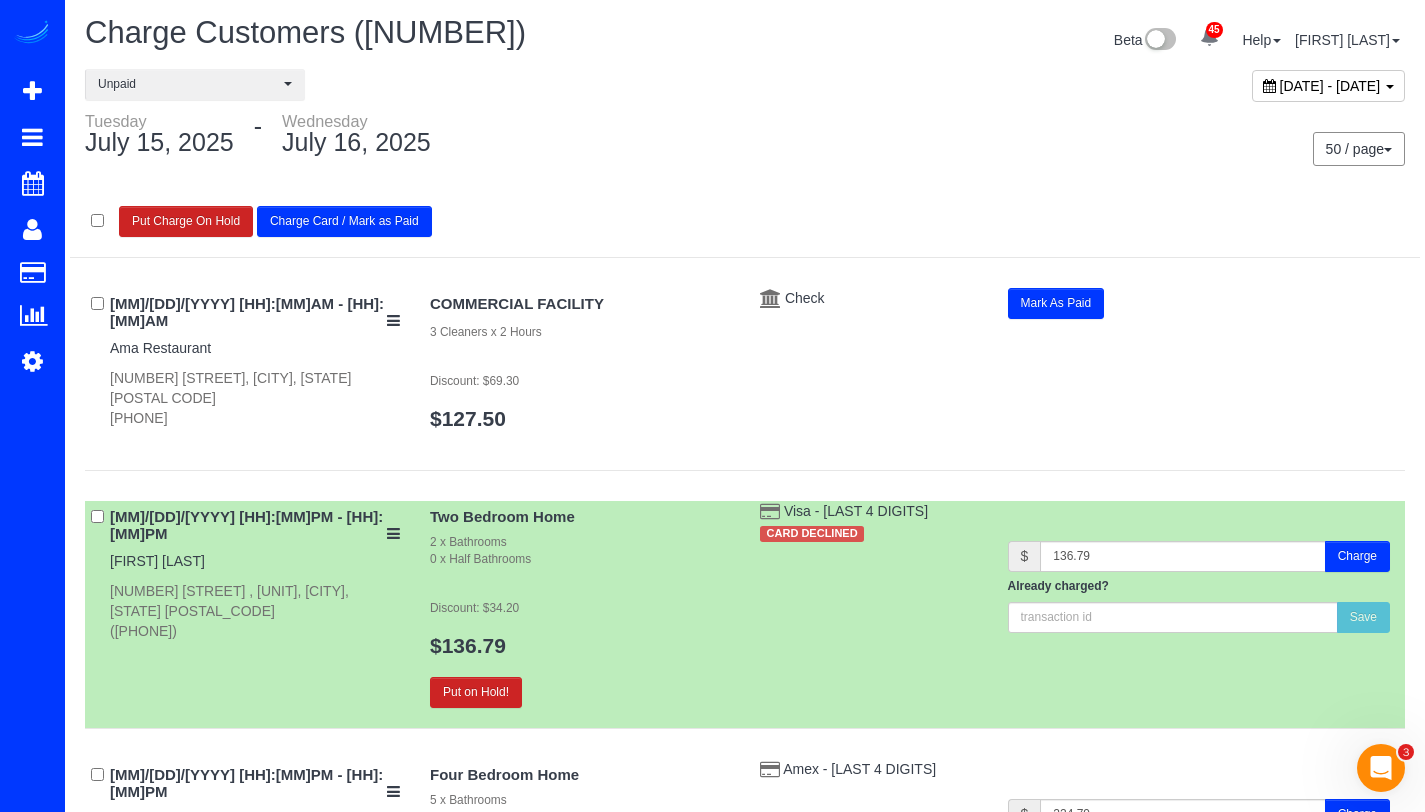 click on "Charge Card / Mark as Paid" at bounding box center [344, 221] 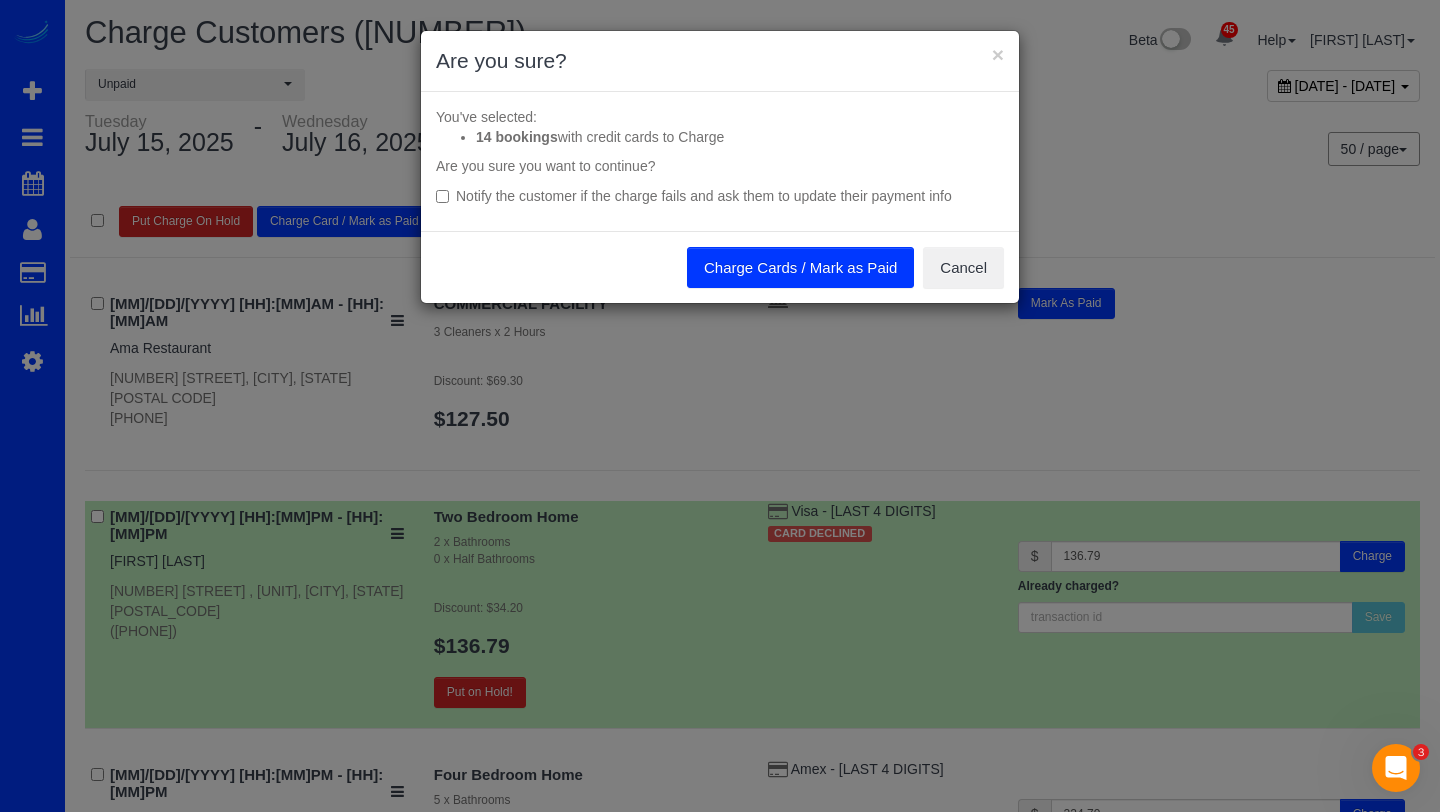 click on "Charge Cards / Mark as Paid" at bounding box center [800, 268] 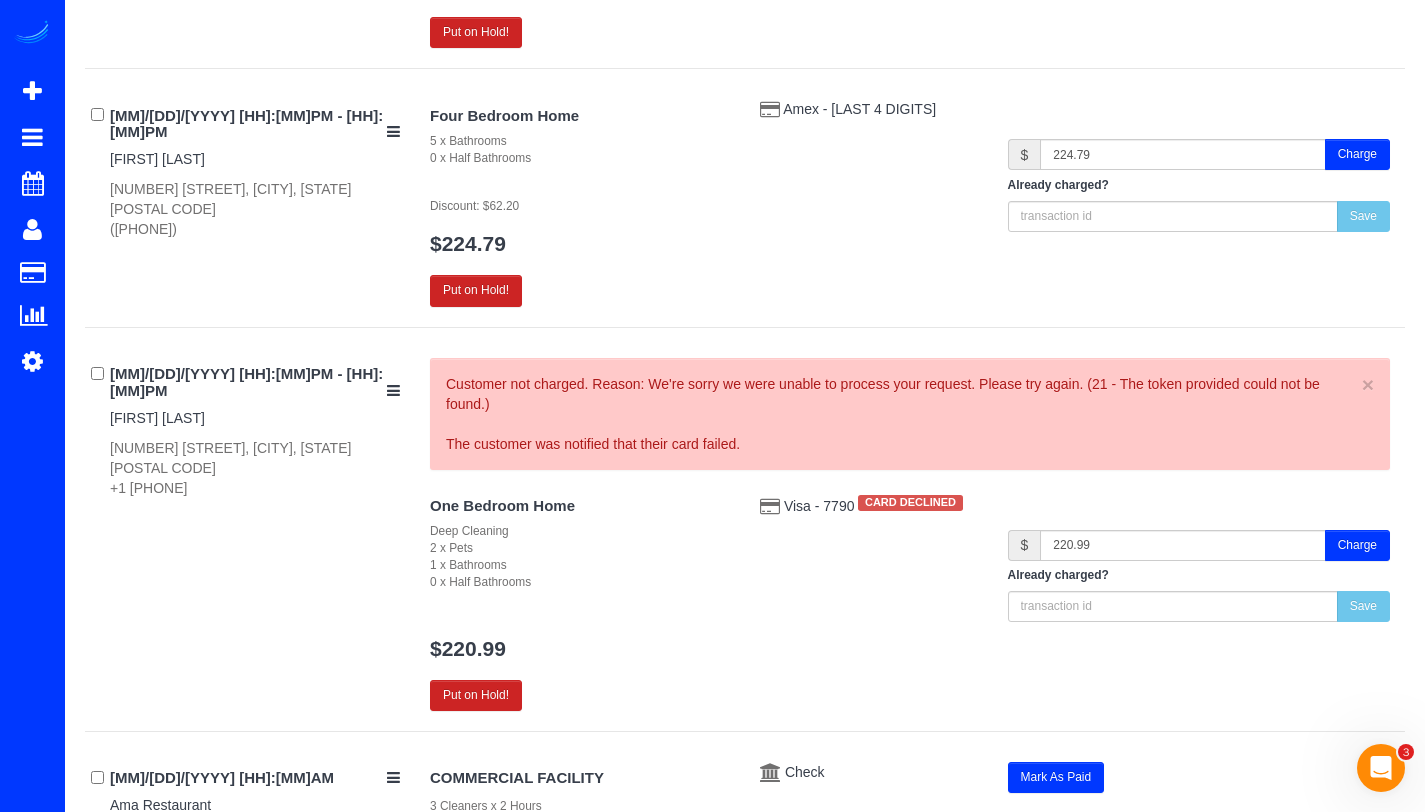 scroll, scrollTop: 997, scrollLeft: 0, axis: vertical 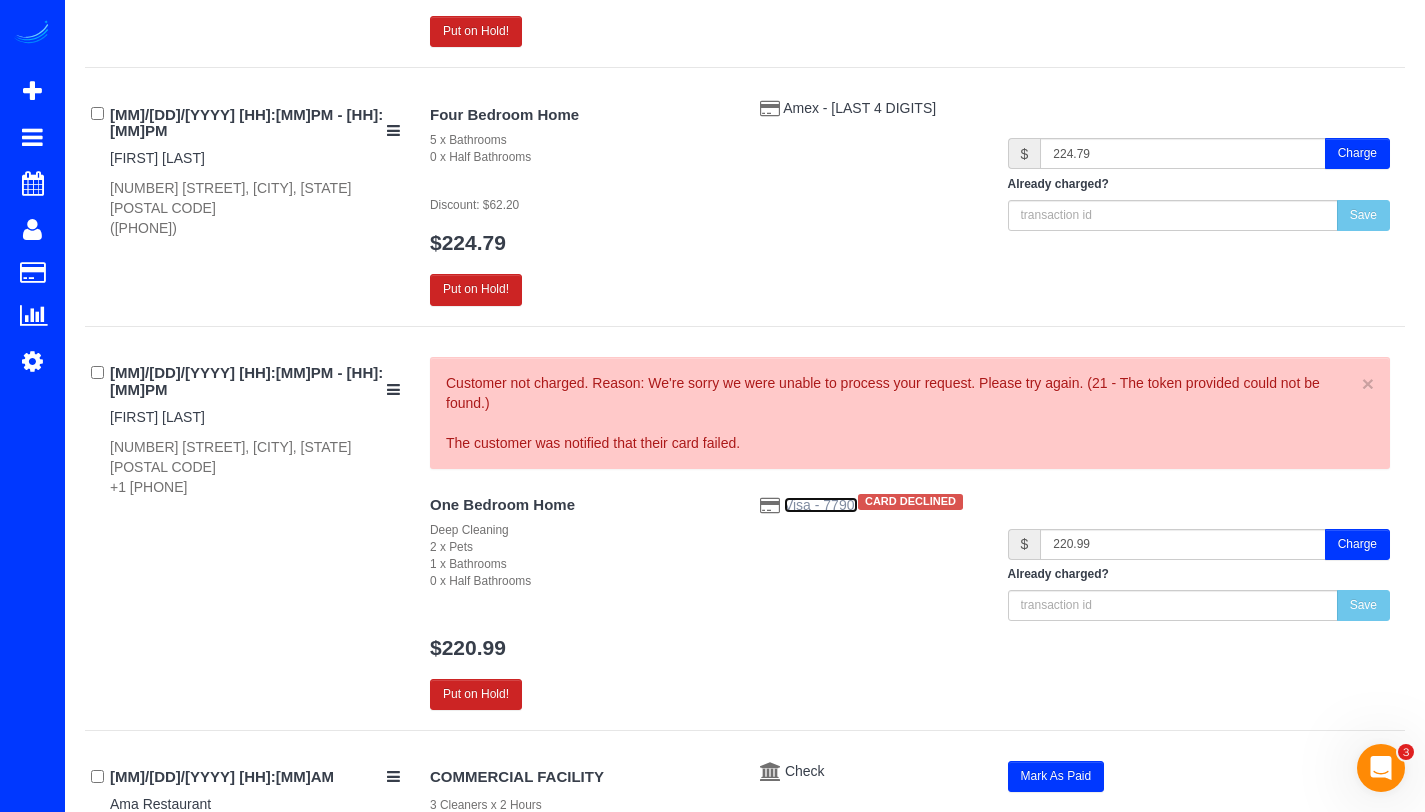 click on "Visa - 7790" at bounding box center (821, 505) 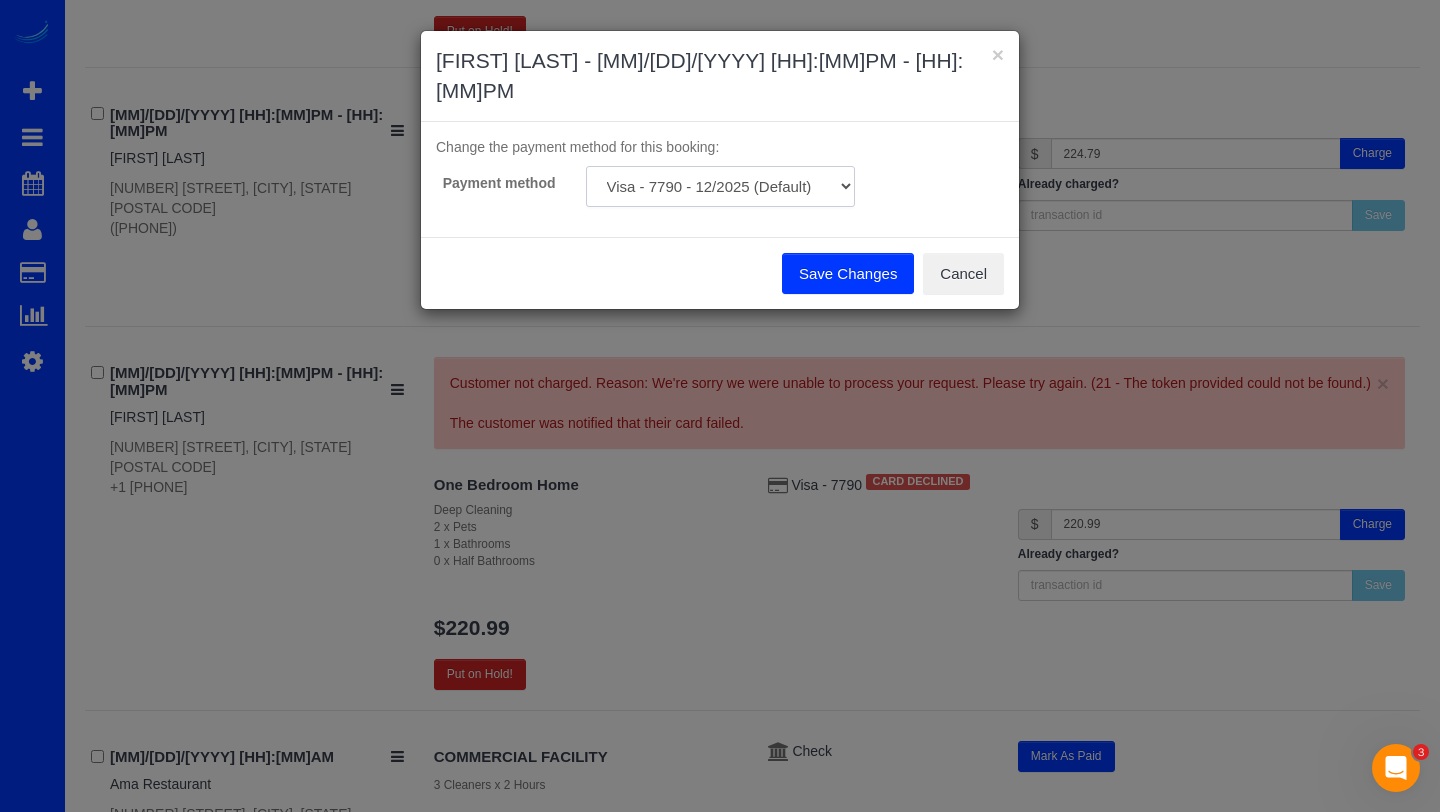 click on "Visa - [LAST 4 DIGITS] - [MM]/[YYYY] (Default) Add Credit Card ─────────────── Cash Check Paypal" at bounding box center (720, 186) 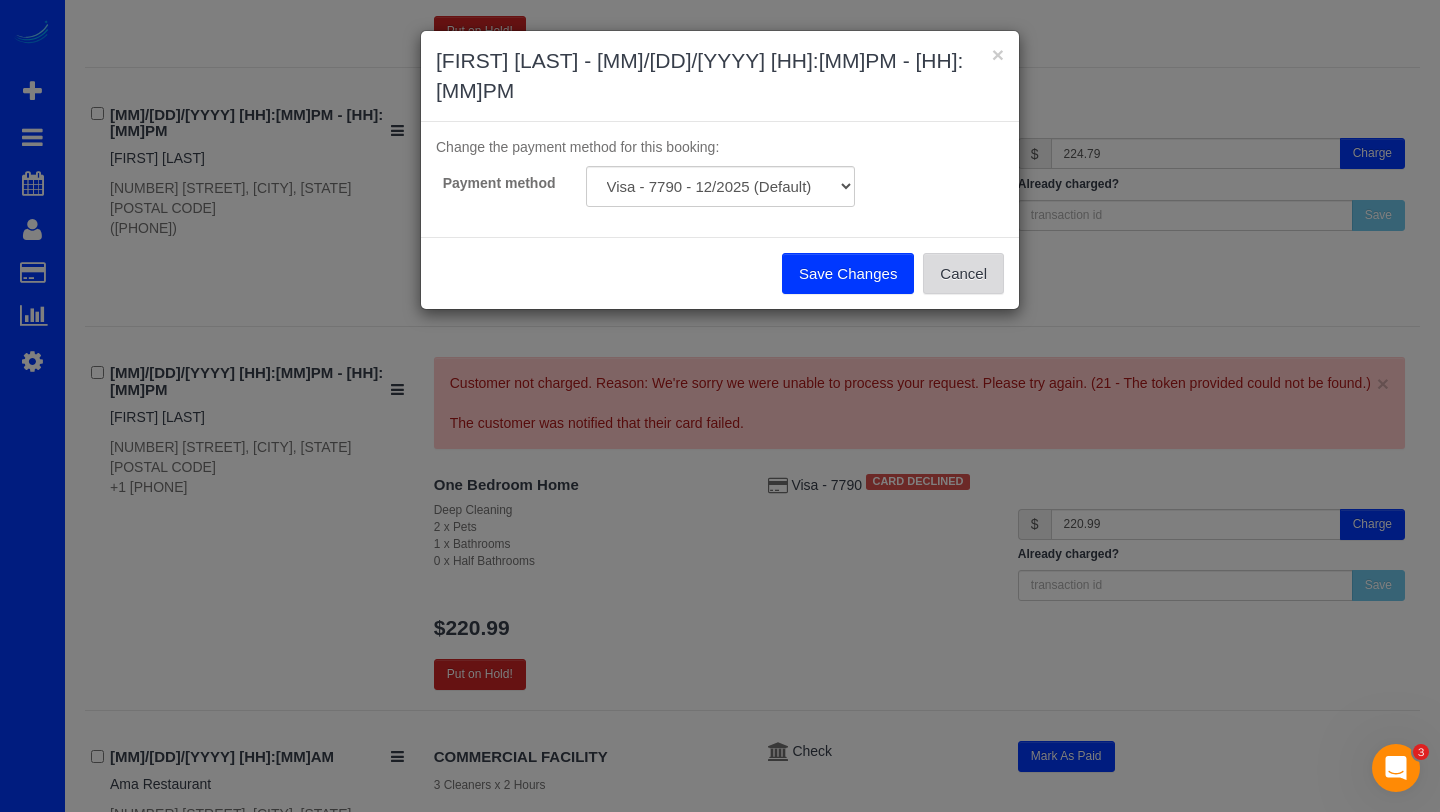 click on "Cancel" at bounding box center (963, 274) 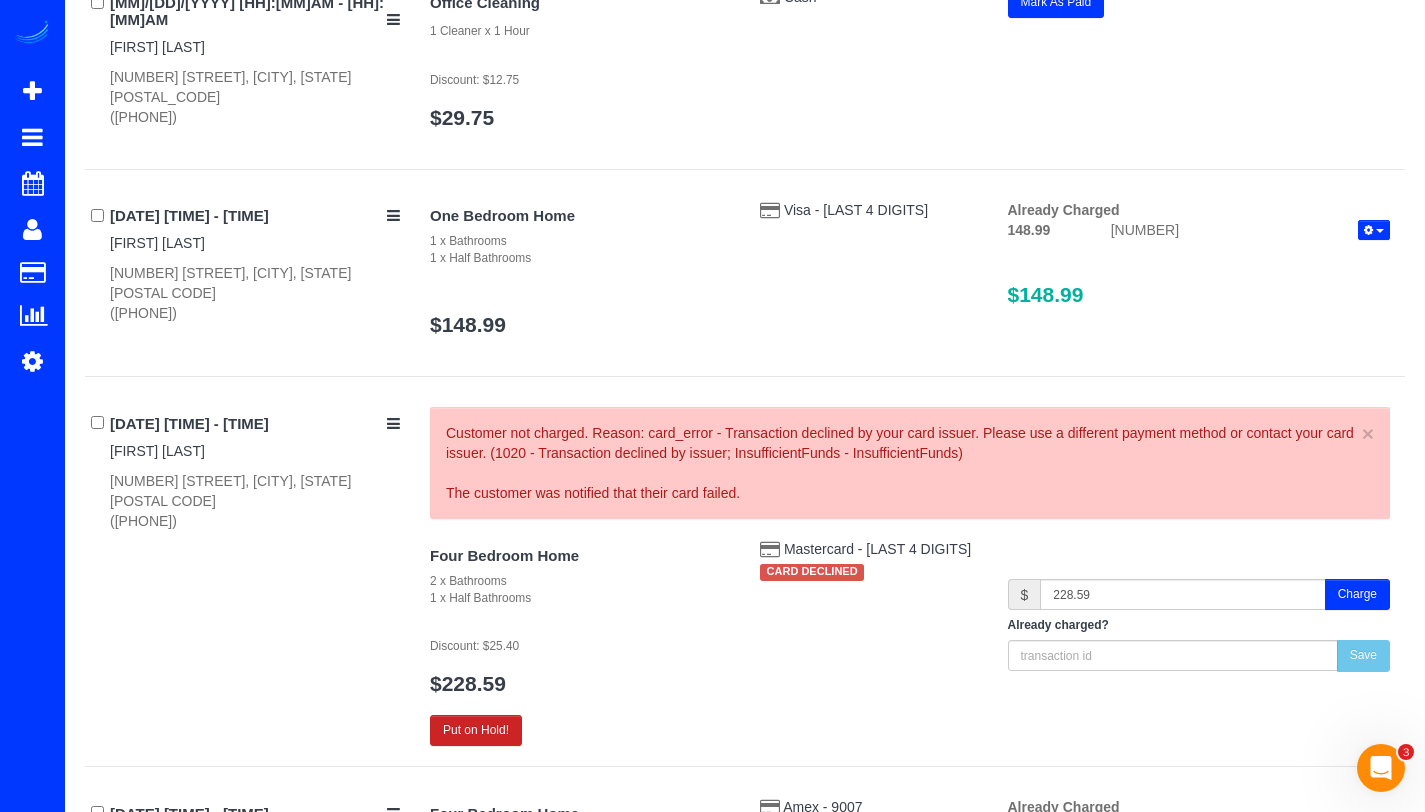 scroll, scrollTop: 1988, scrollLeft: 0, axis: vertical 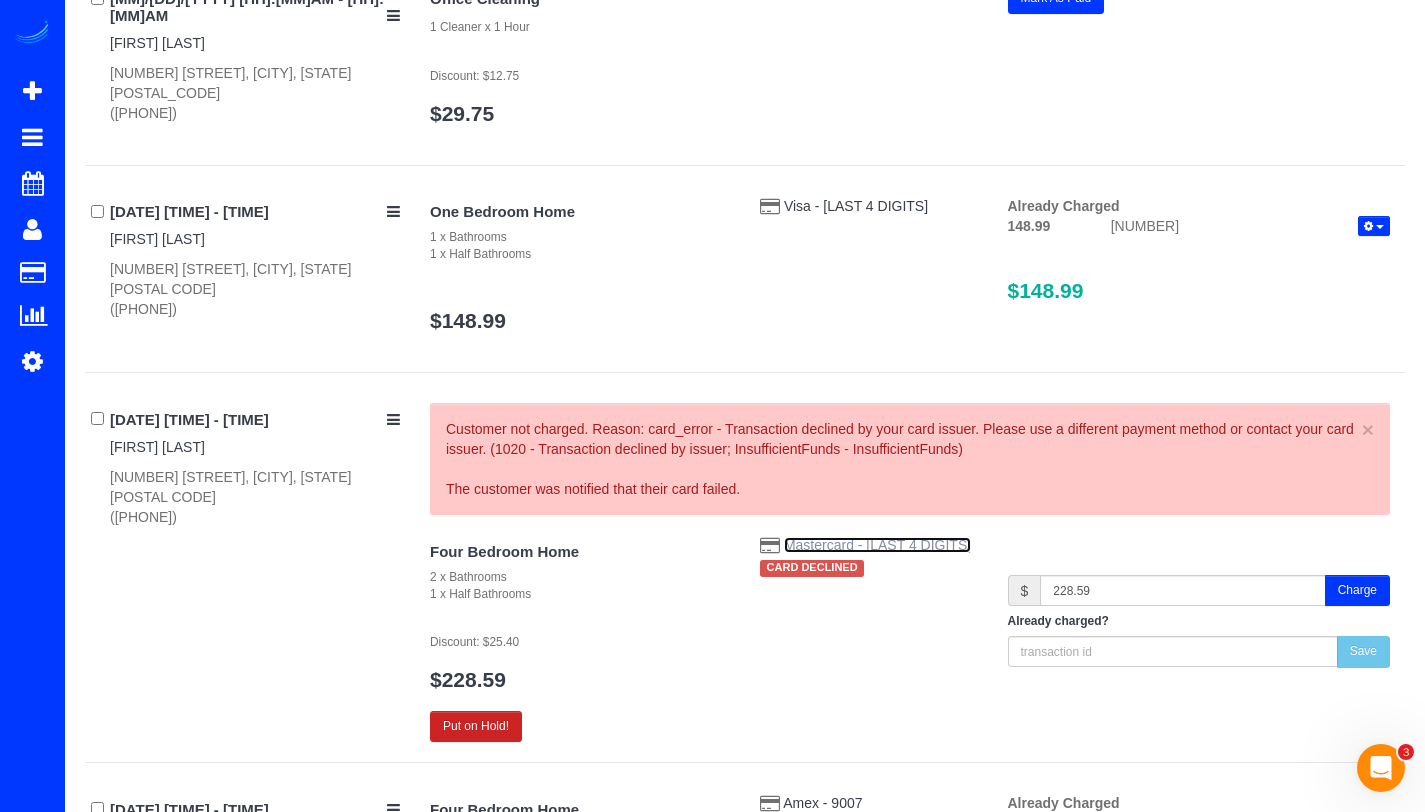 click on "Mastercard - [LAST 4 DIGITS]" at bounding box center (877, 545) 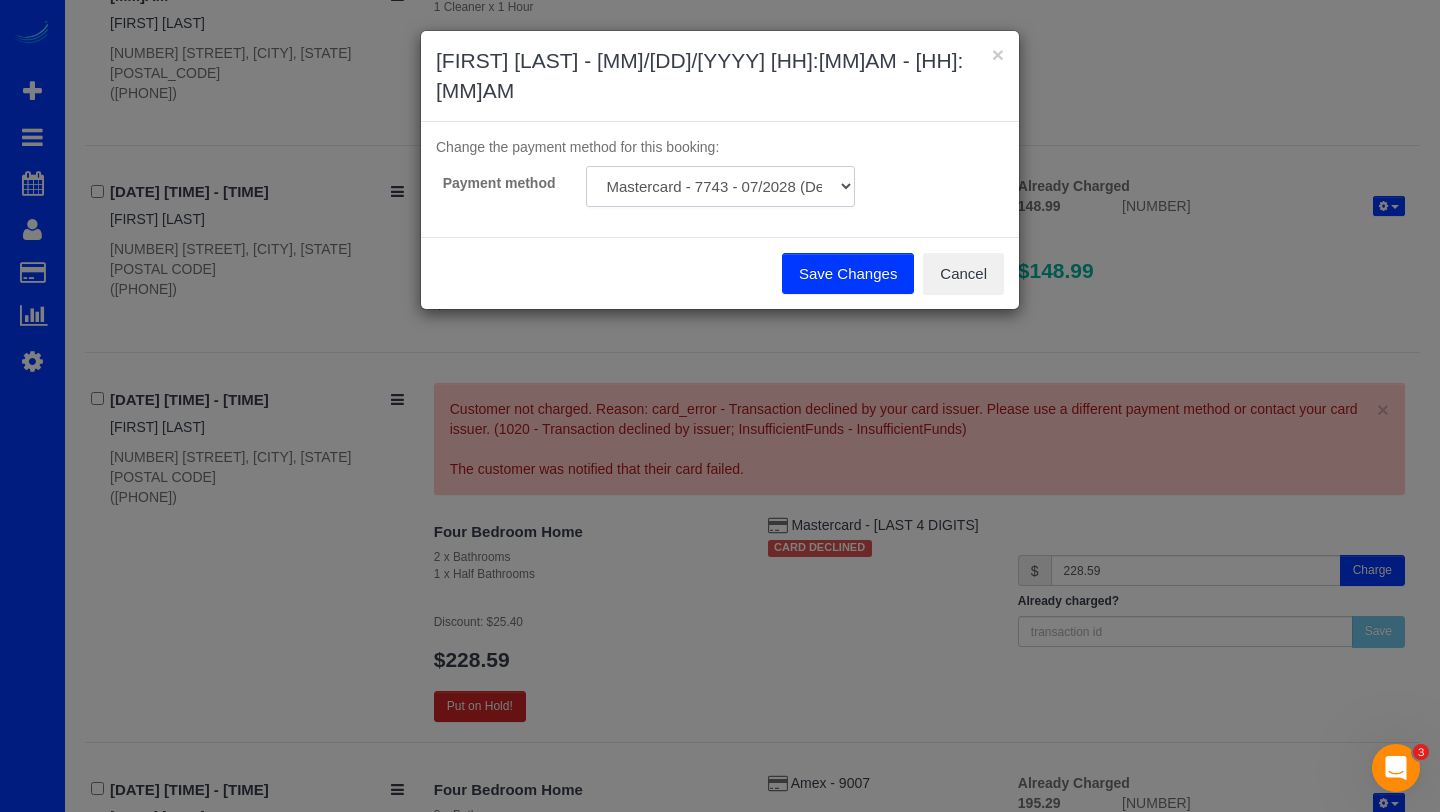 click on "Mastercard - [NUMBER] - [DATE] (Default) Add Credit Card ─────────────── Cash Check Paypal" at bounding box center [720, 186] 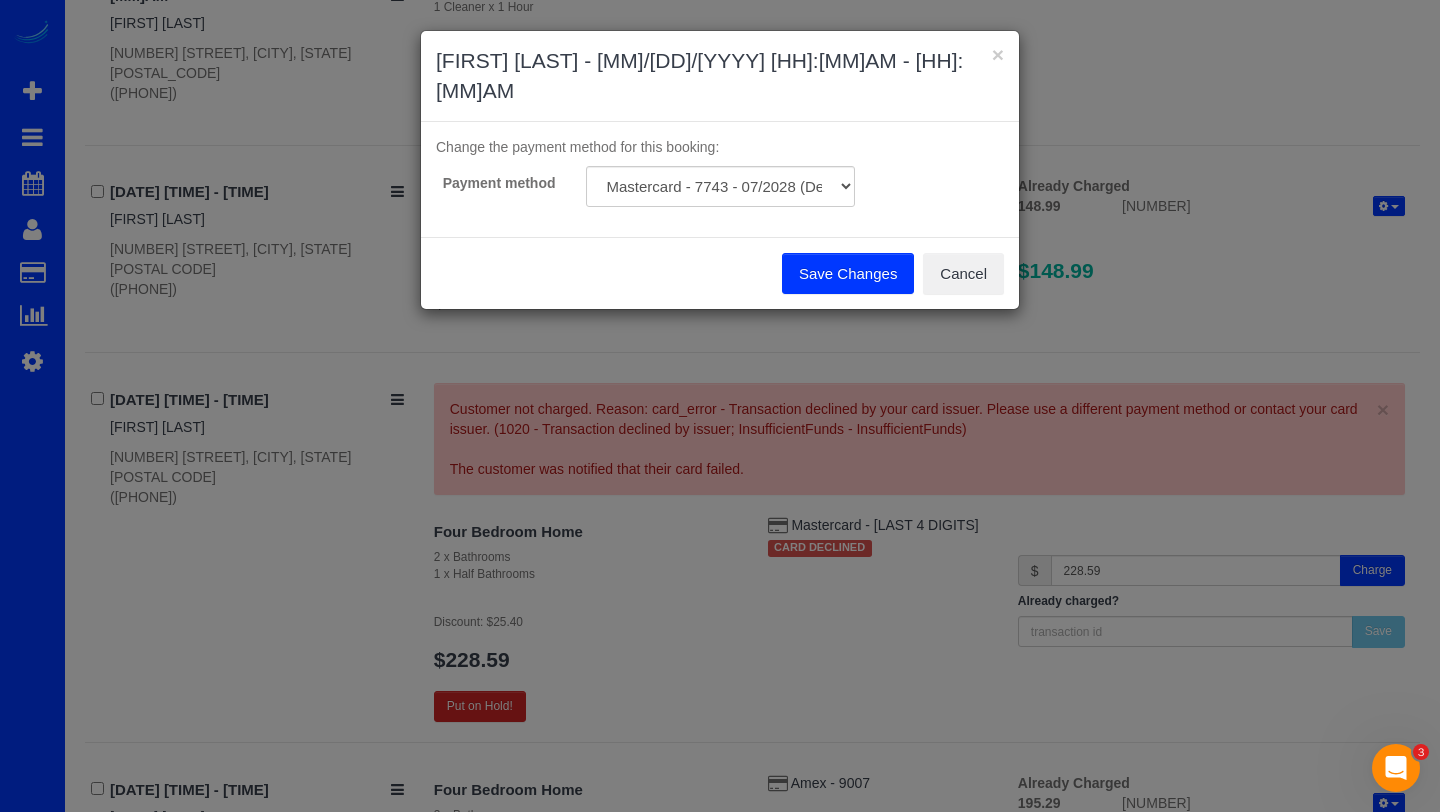 click on "×
[FIRST] [LAST] - [MM]/[DD]/[YYYY] [HH]:[MM]AM - [HH]:[MM]AM
Change the payment method for this booking:
Payment method
Mastercard - [LAST 4 DIGITS] - [MM]/[YYYY] (Default) Add Credit Card ─────────────── Cash Check Paypal
Save Changes
Cancel" at bounding box center (720, 406) 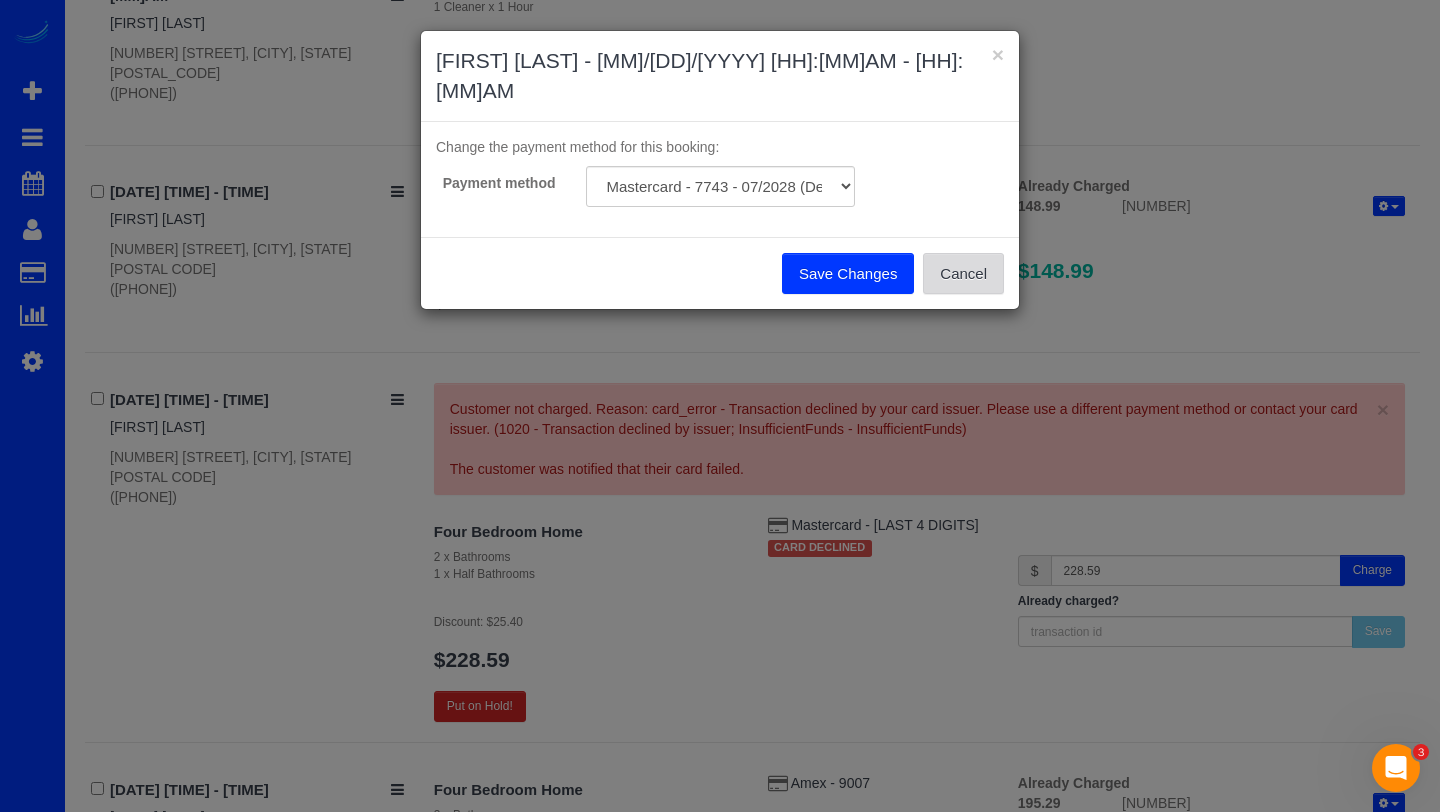 click on "Cancel" at bounding box center [963, 274] 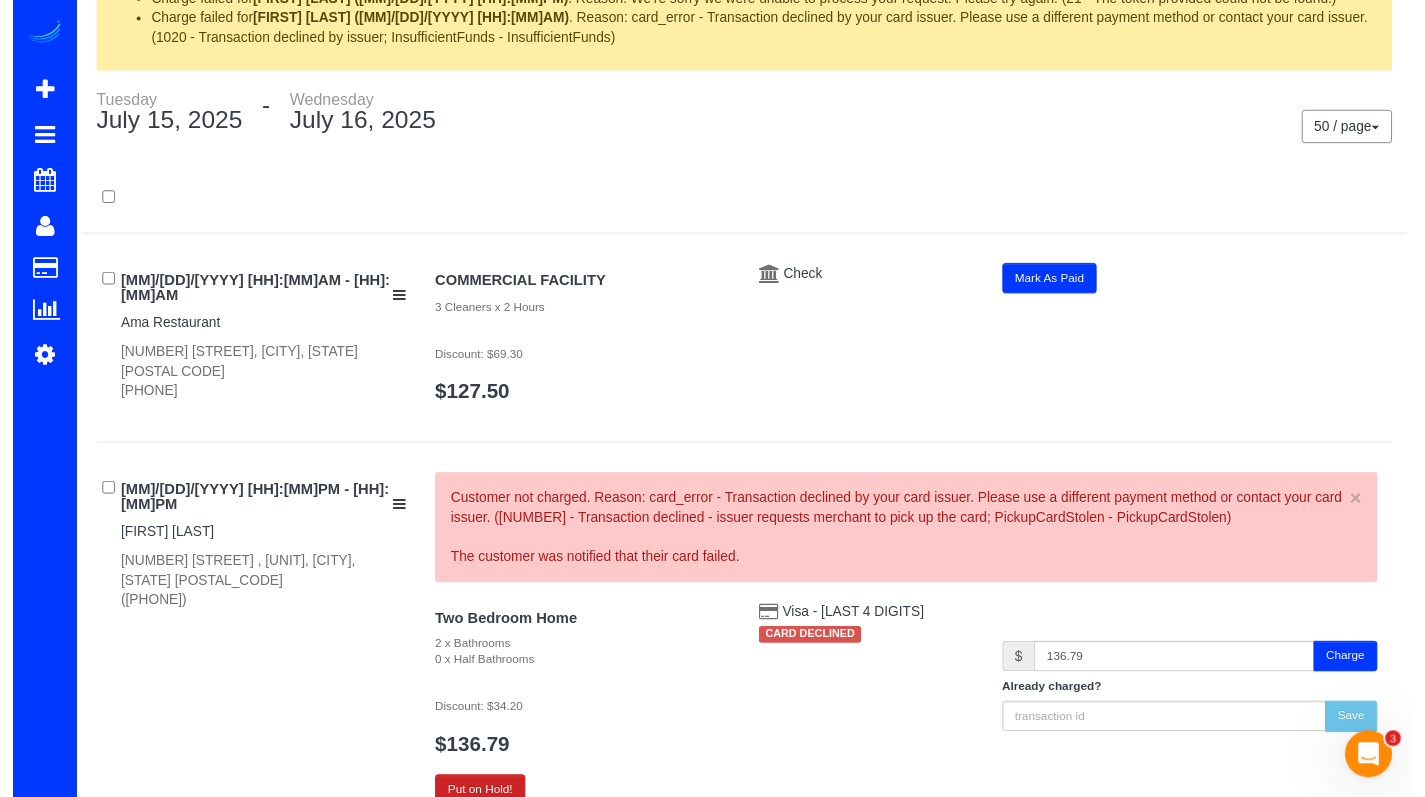 scroll, scrollTop: 0, scrollLeft: 0, axis: both 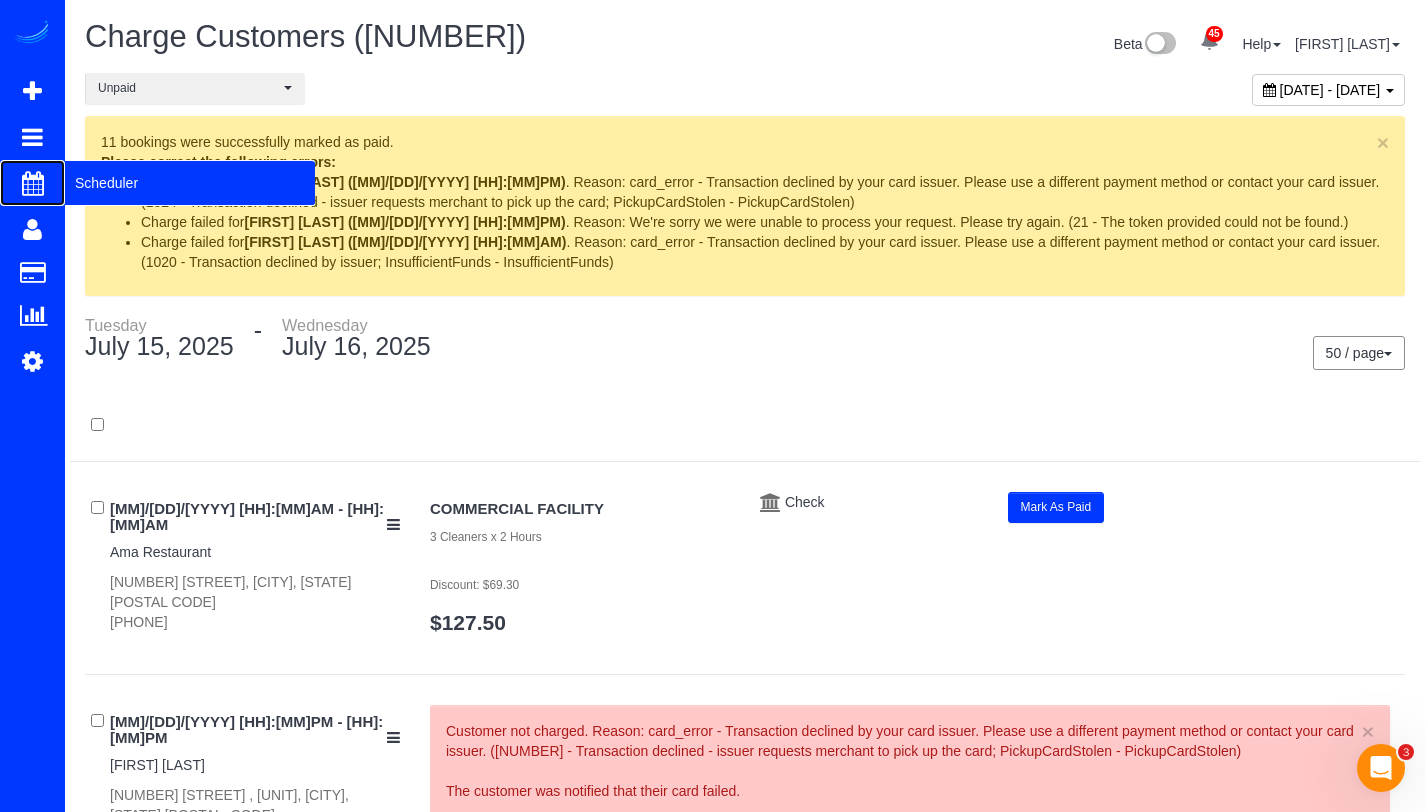 click on "Scheduler" at bounding box center (190, 183) 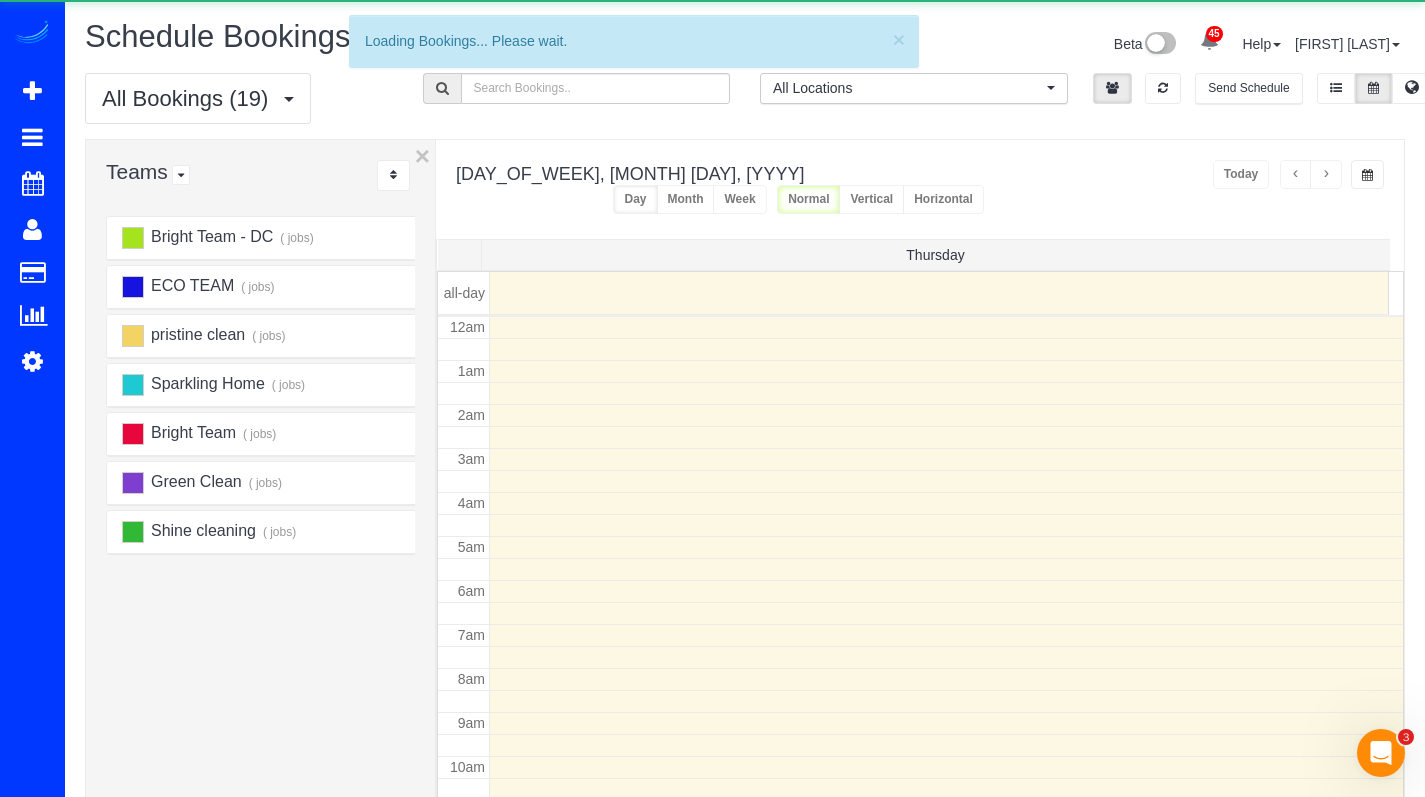 scroll, scrollTop: 265, scrollLeft: 0, axis: vertical 